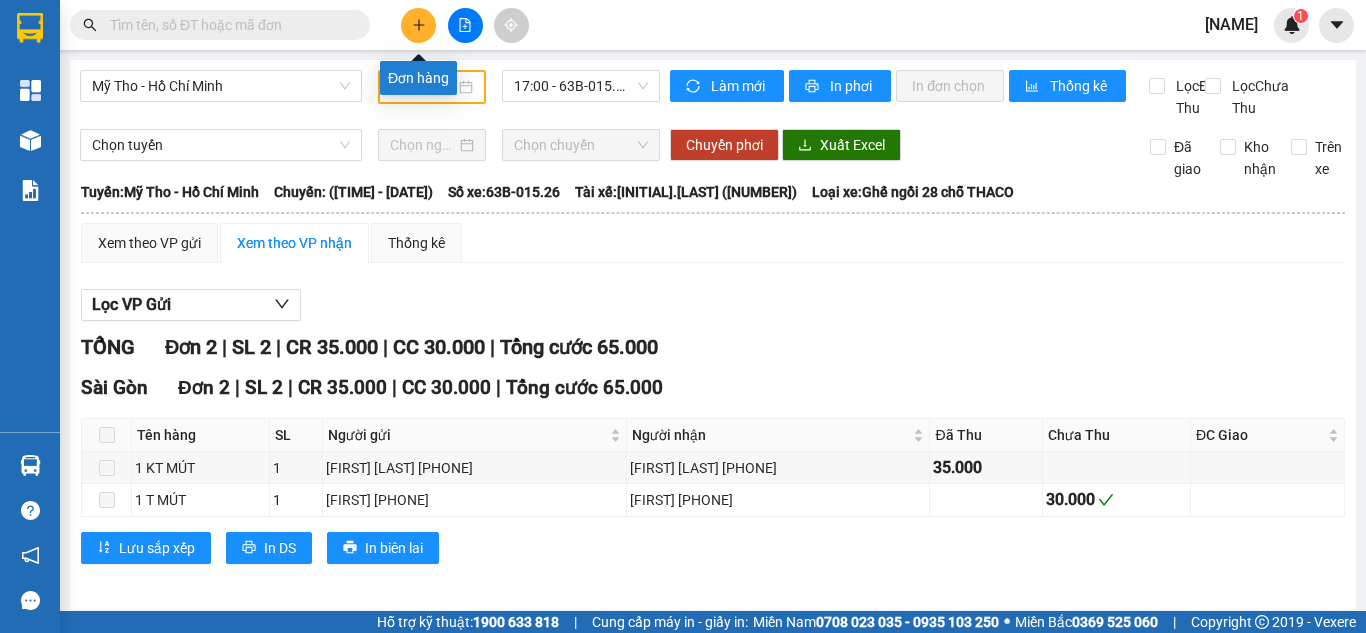 scroll, scrollTop: 0, scrollLeft: 0, axis: both 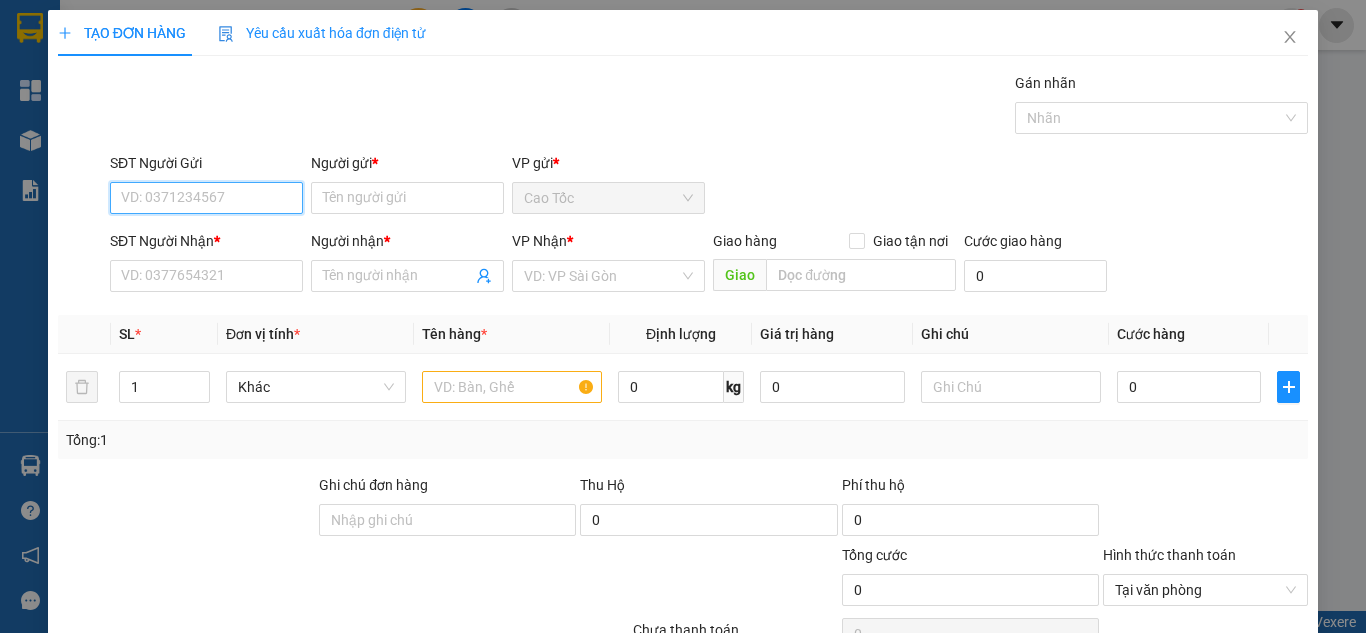 click on "SĐT Người Gửi" at bounding box center [206, 198] 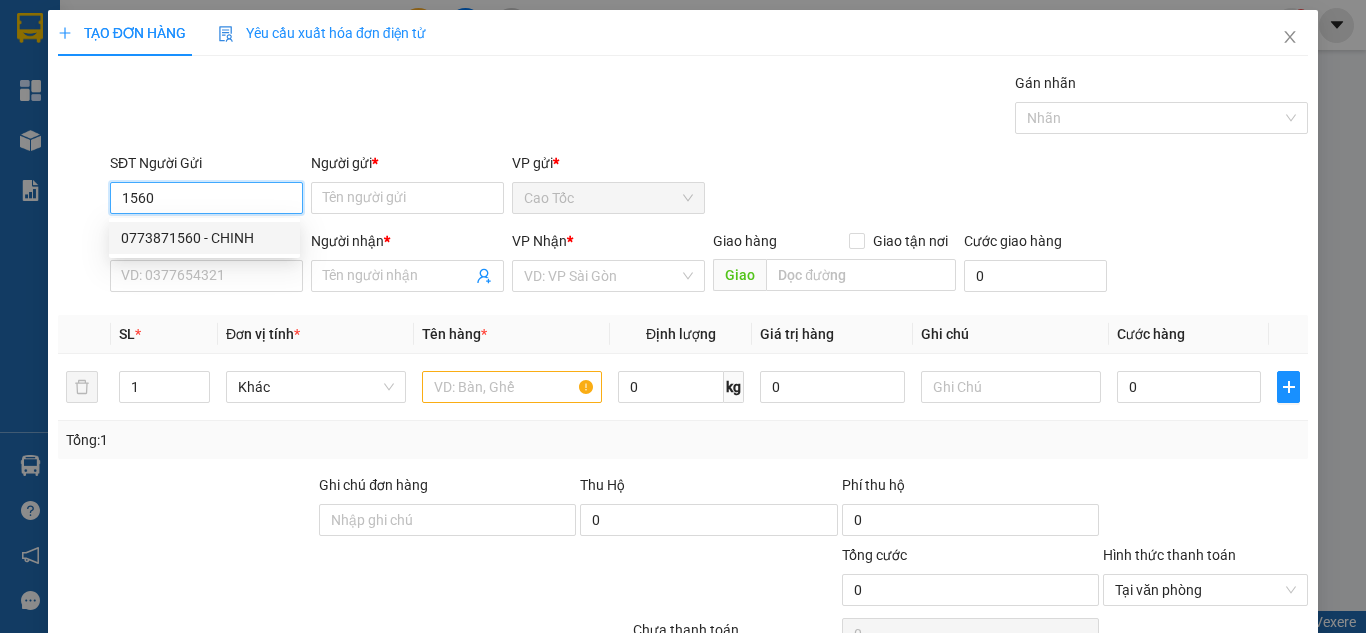 click on "0773871560 - CHINH" at bounding box center (204, 238) 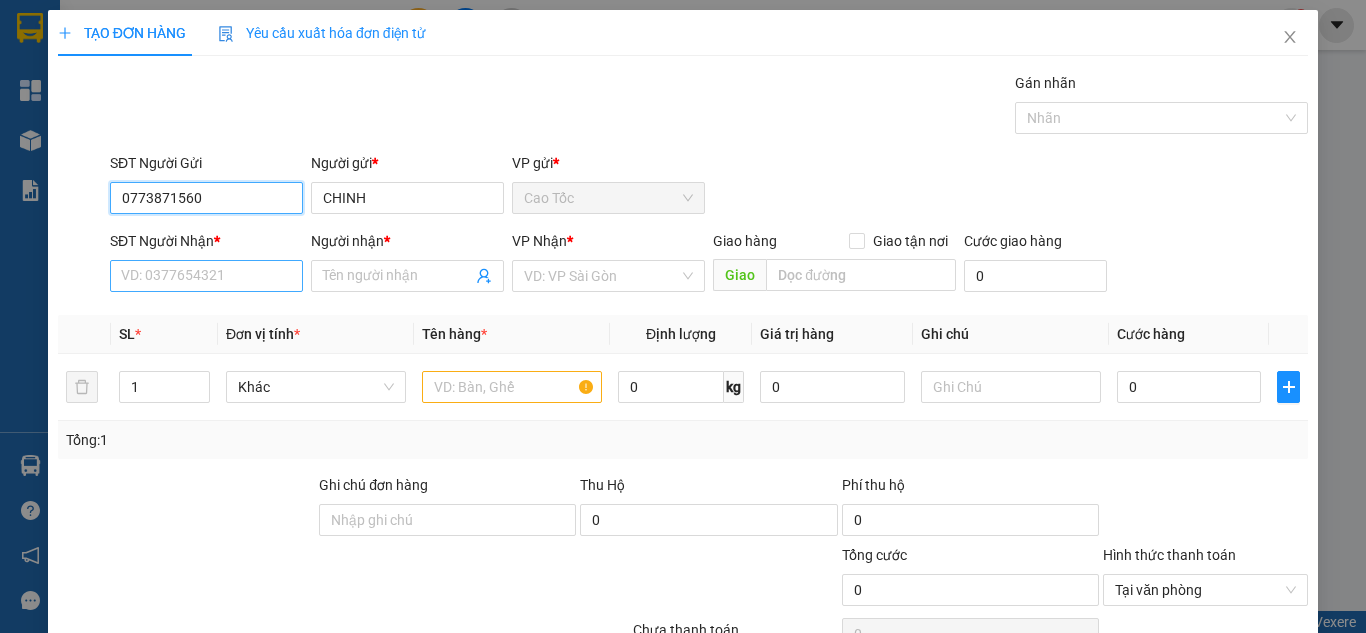 type on "0773871560" 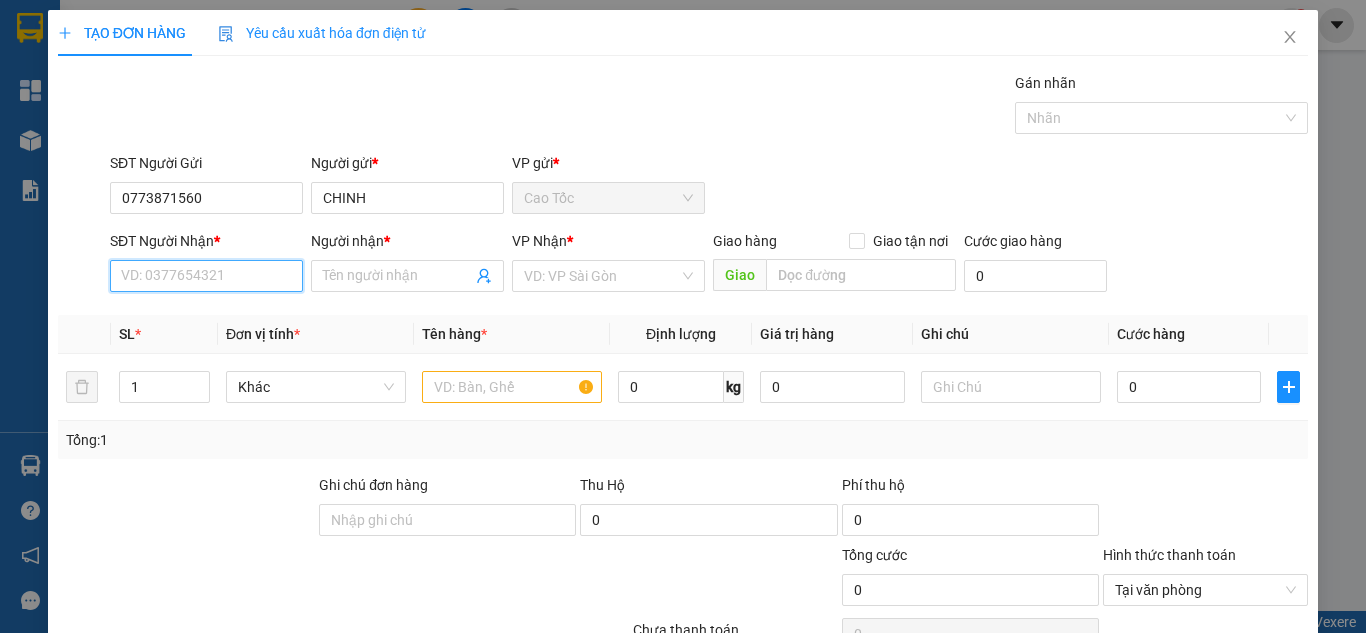 click on "SĐT Người Nhận  *" at bounding box center [206, 276] 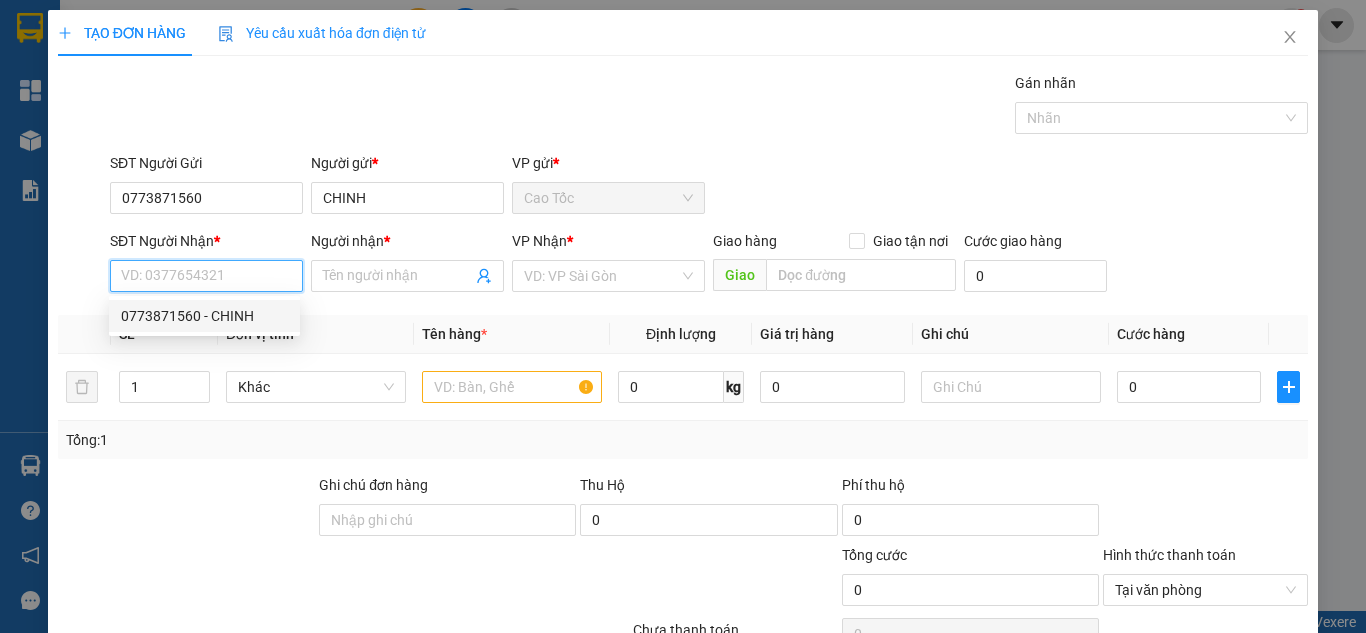 click on "0773871560 - CHINH" at bounding box center [204, 316] 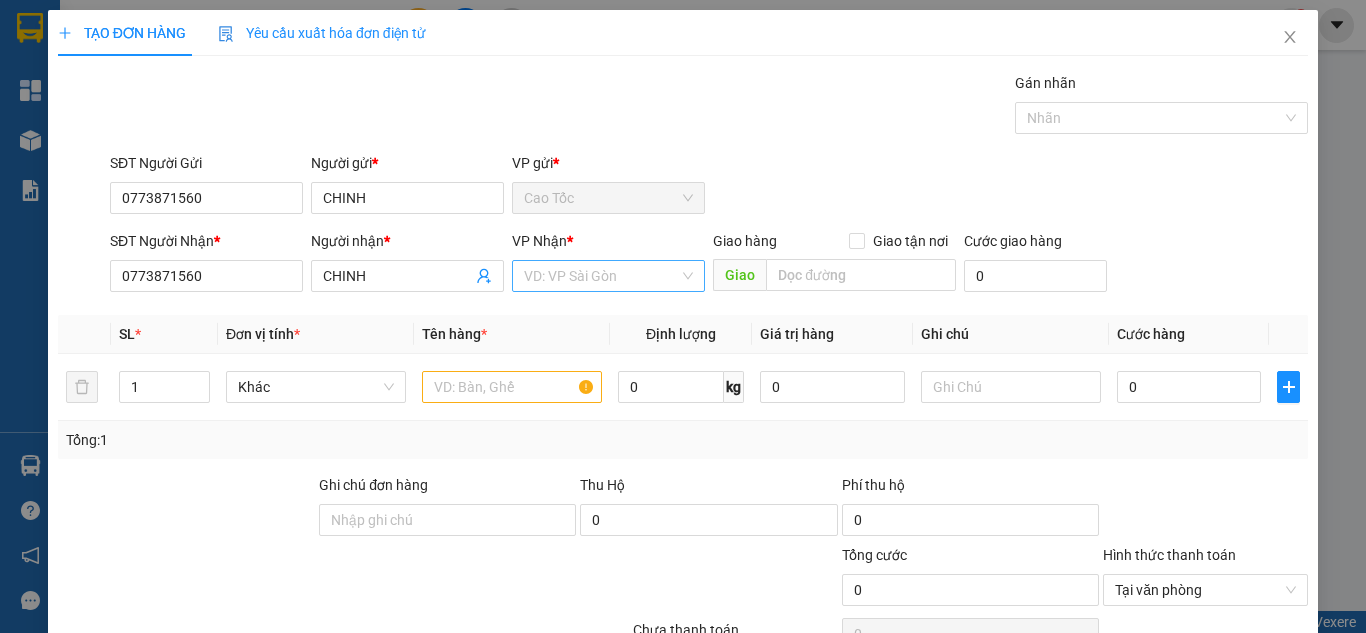click at bounding box center (601, 276) 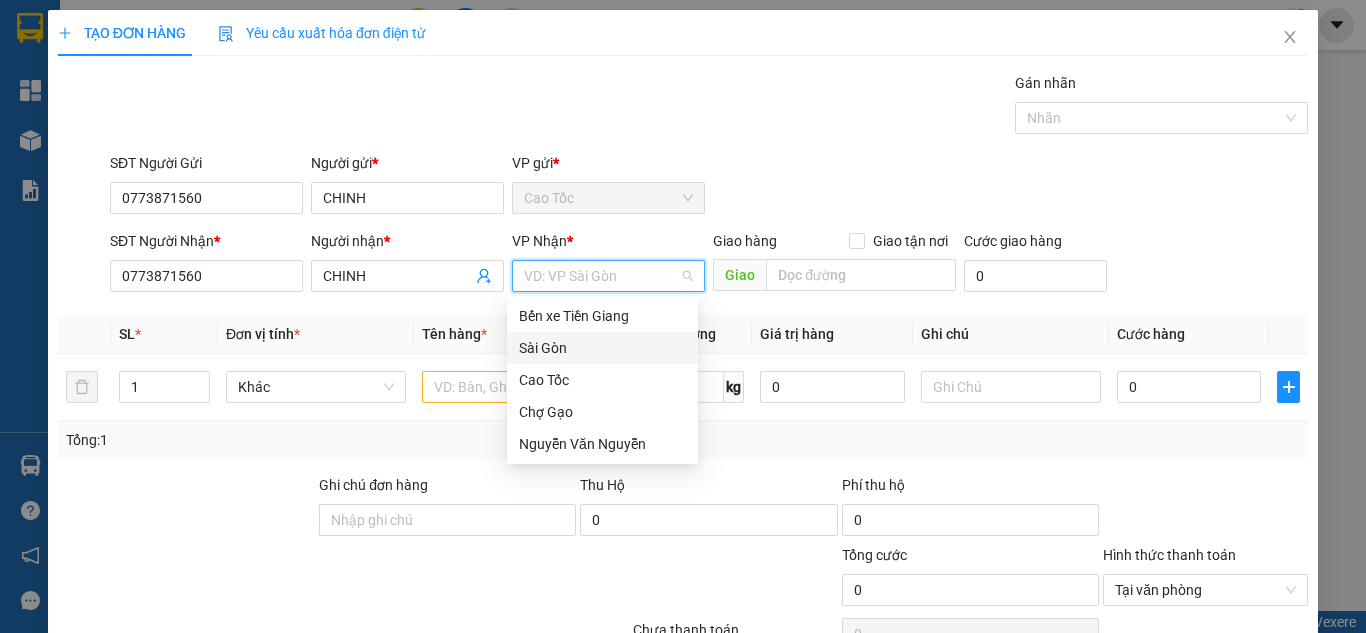 click on "Sài Gòn" at bounding box center [602, 348] 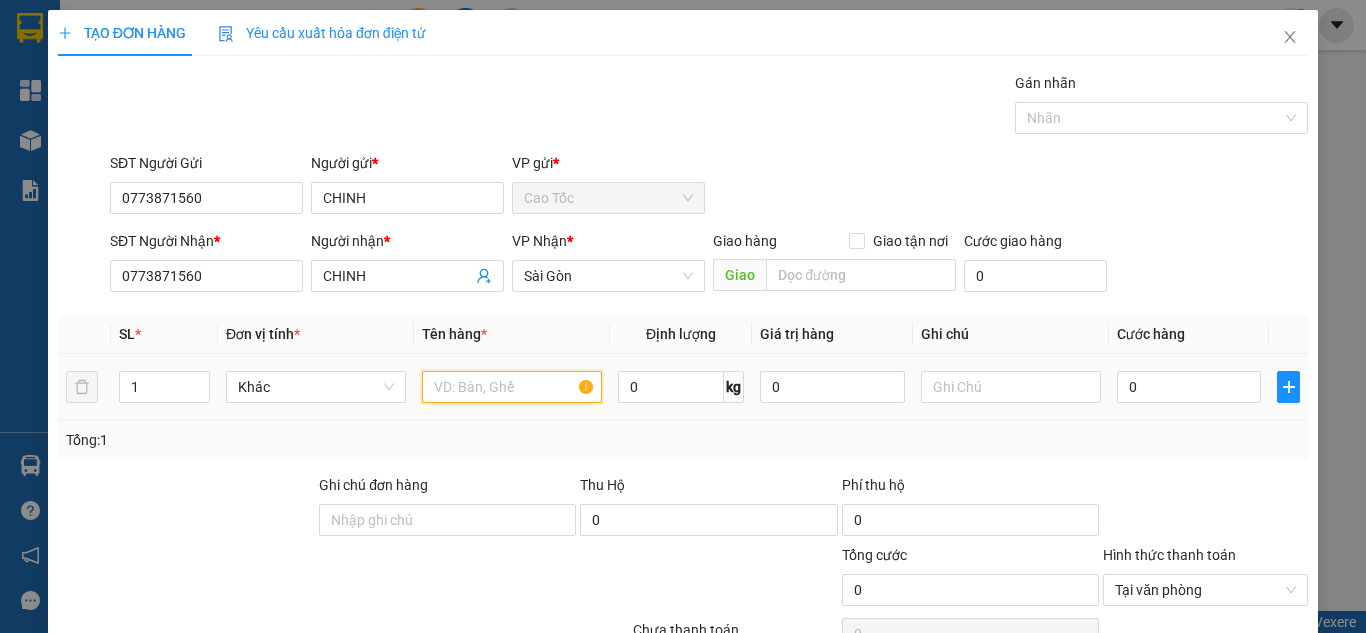 click at bounding box center [512, 387] 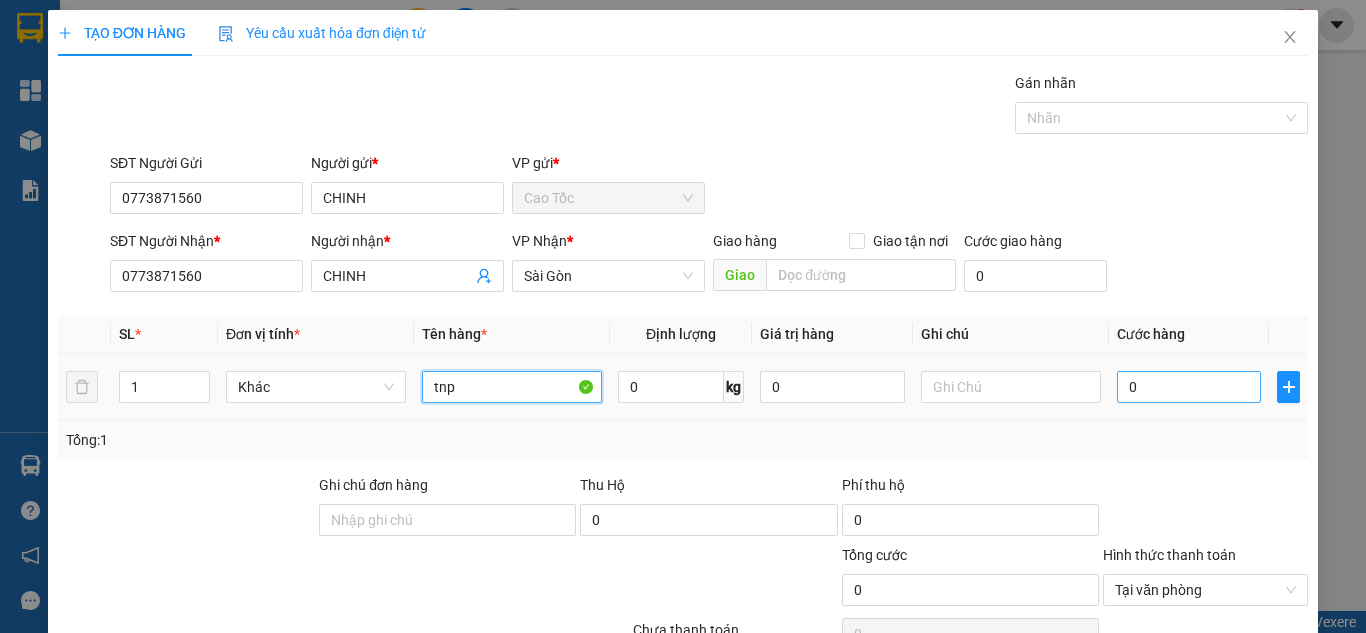 type on "tnp" 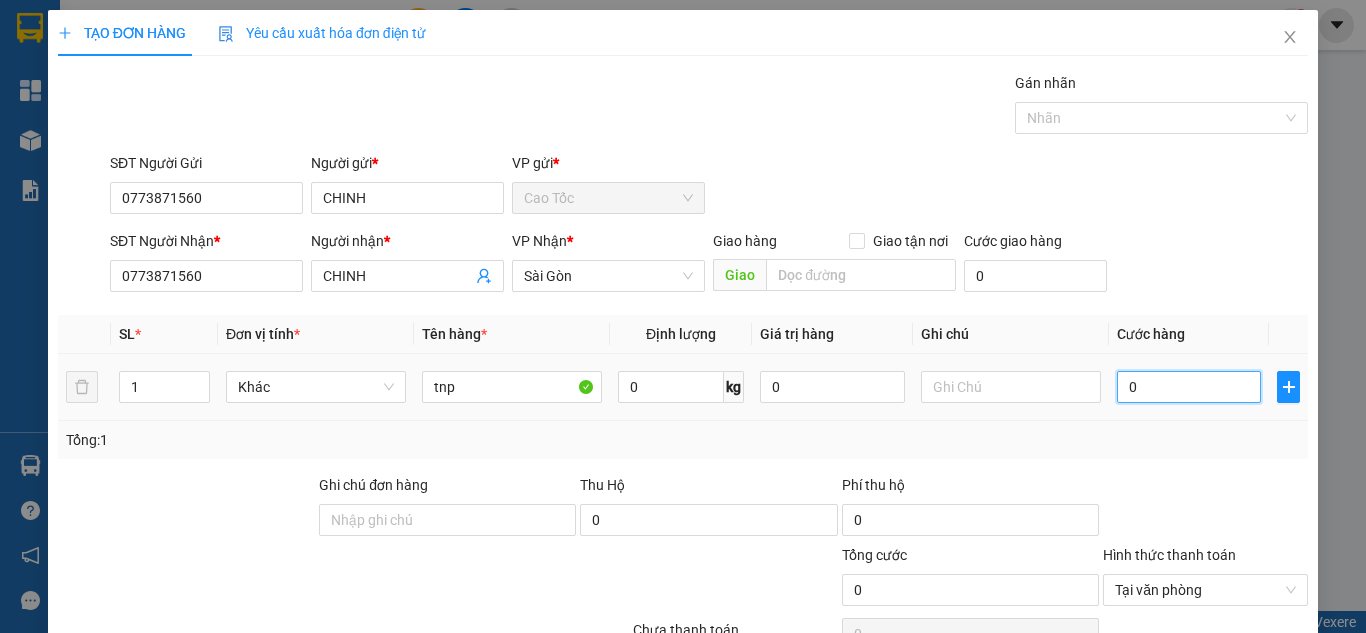 click on "0" at bounding box center [1189, 387] 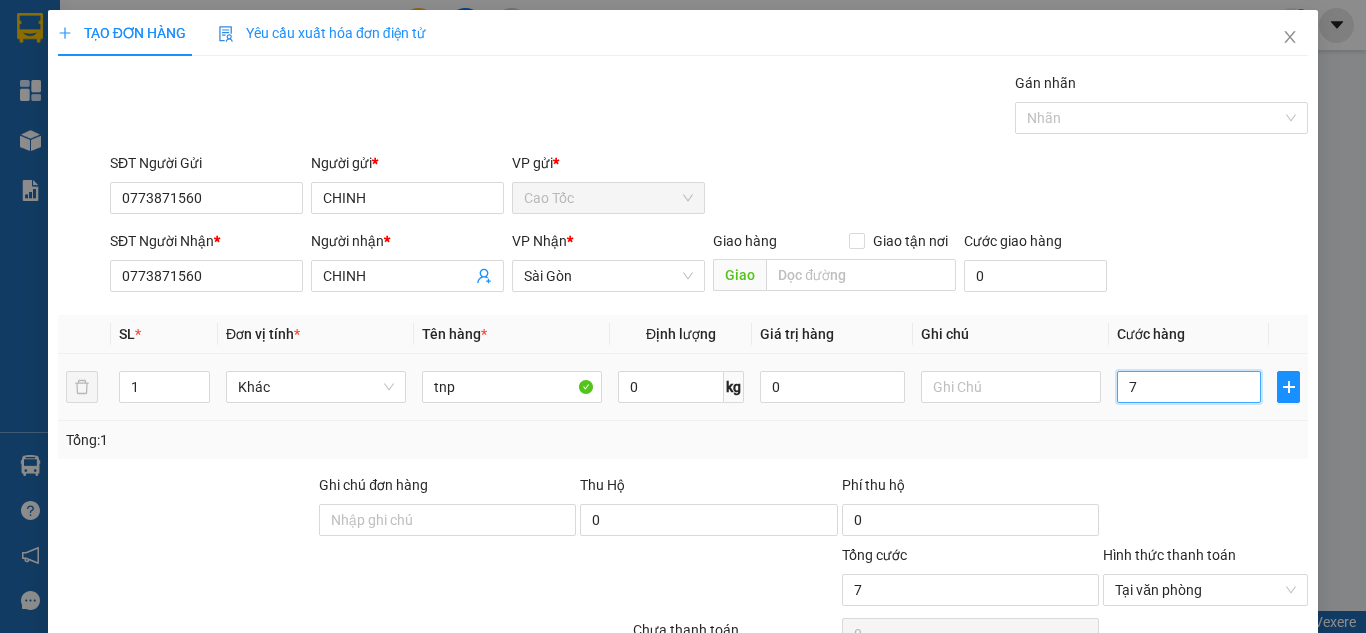 type on "70" 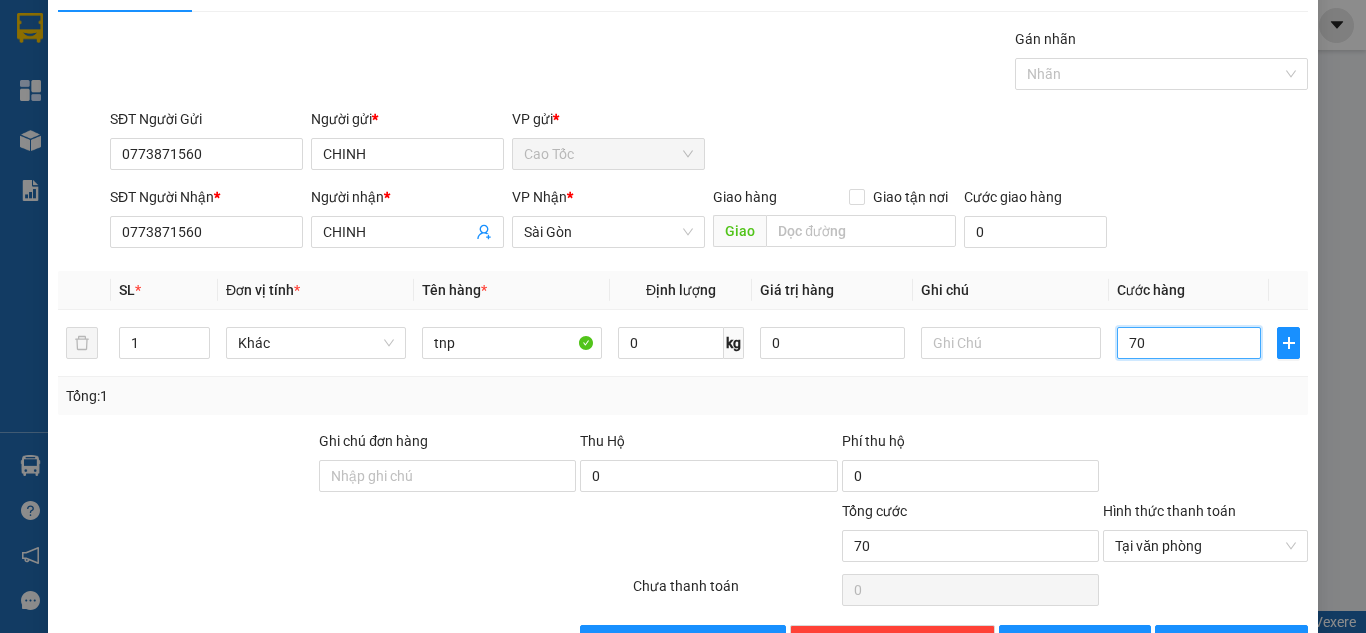 scroll, scrollTop: 107, scrollLeft: 0, axis: vertical 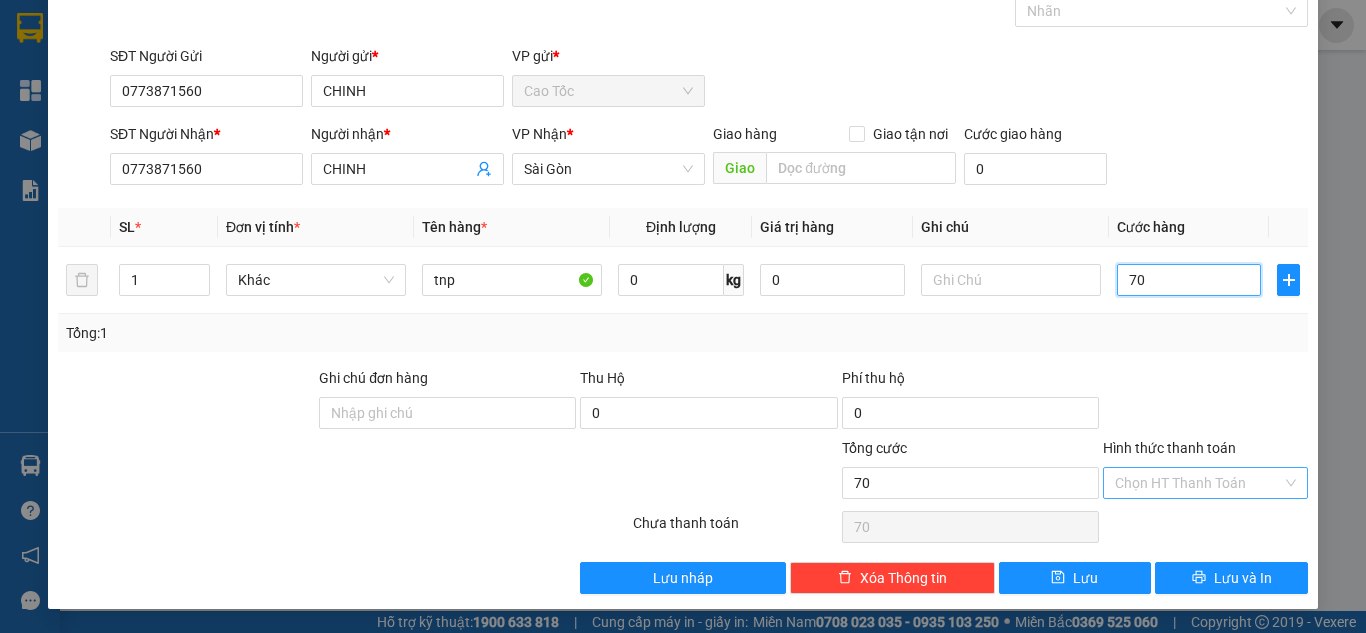 type on "70" 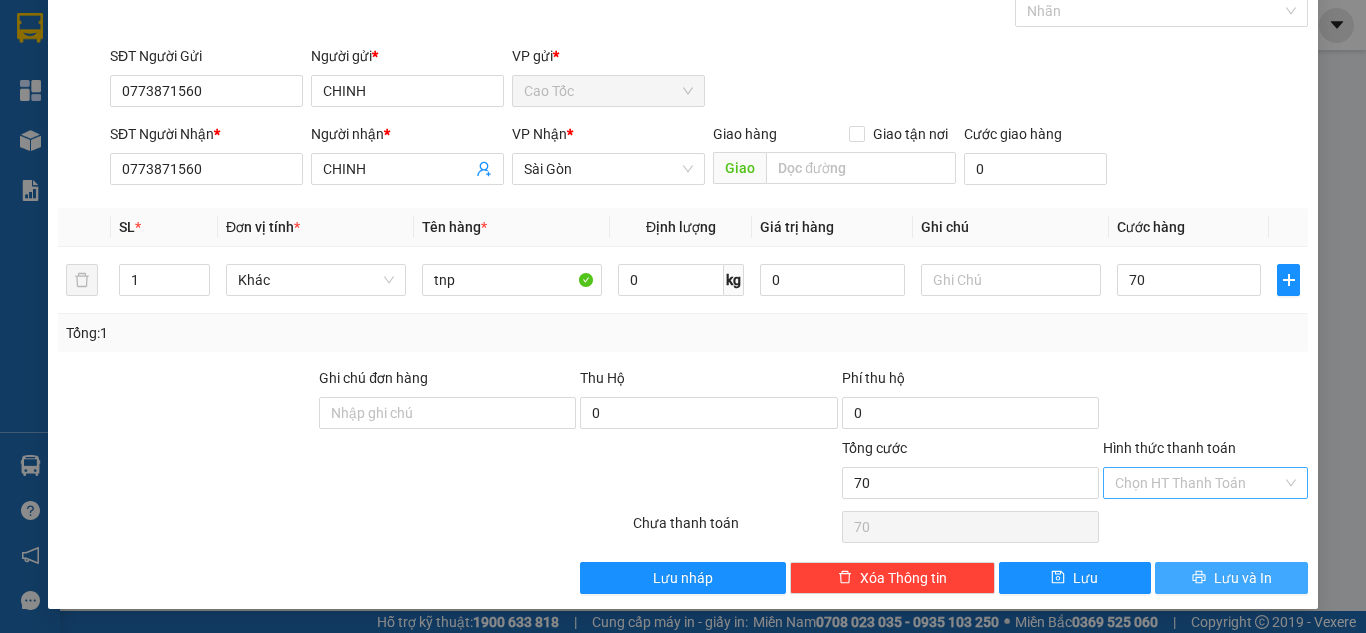 type on "70.000" 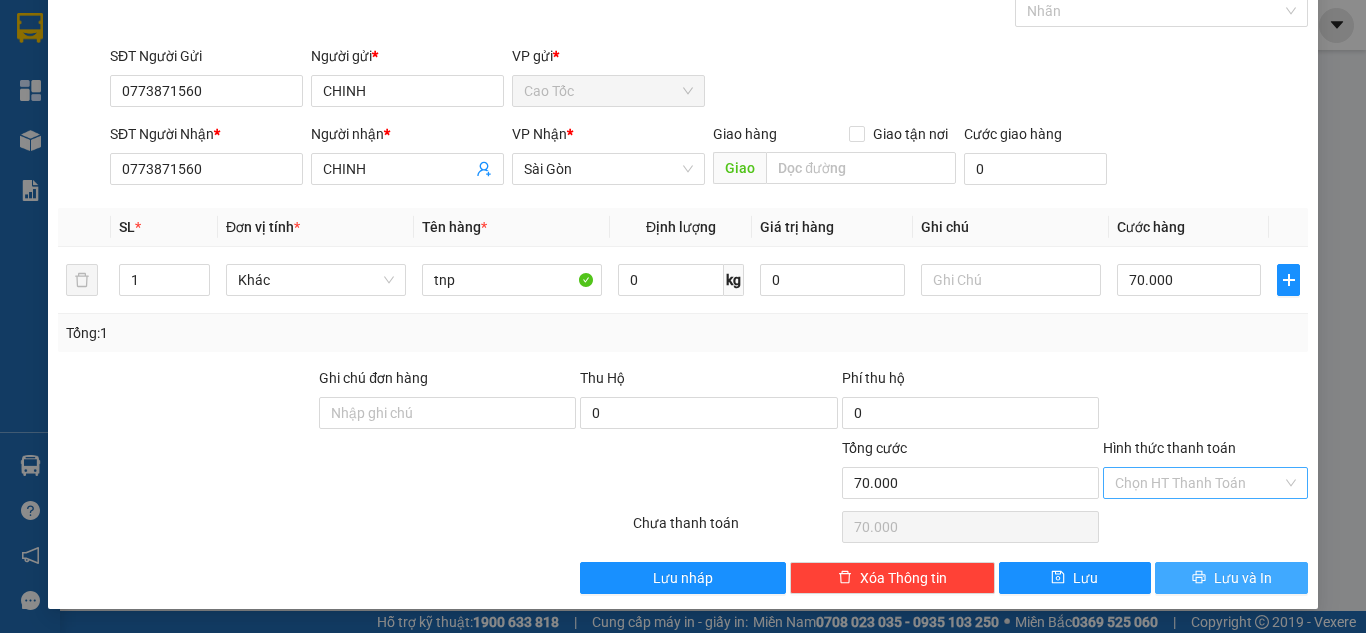 click on "Lưu và In" at bounding box center (1231, 578) 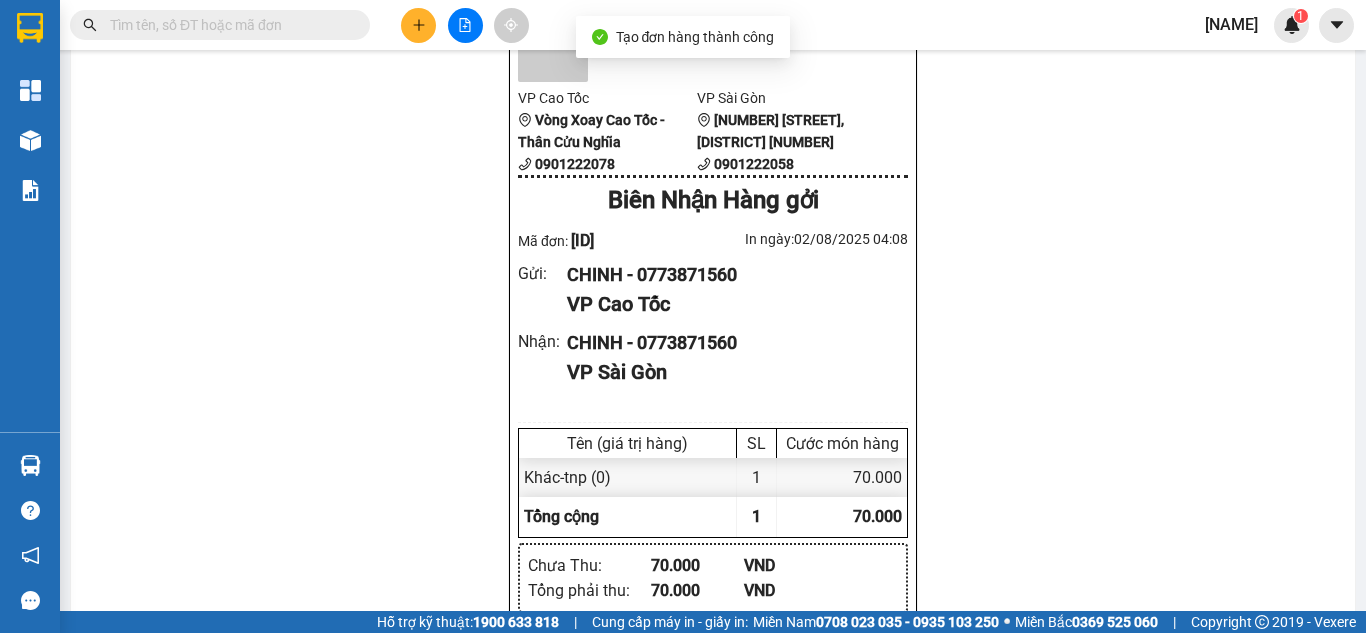 scroll, scrollTop: 0, scrollLeft: 0, axis: both 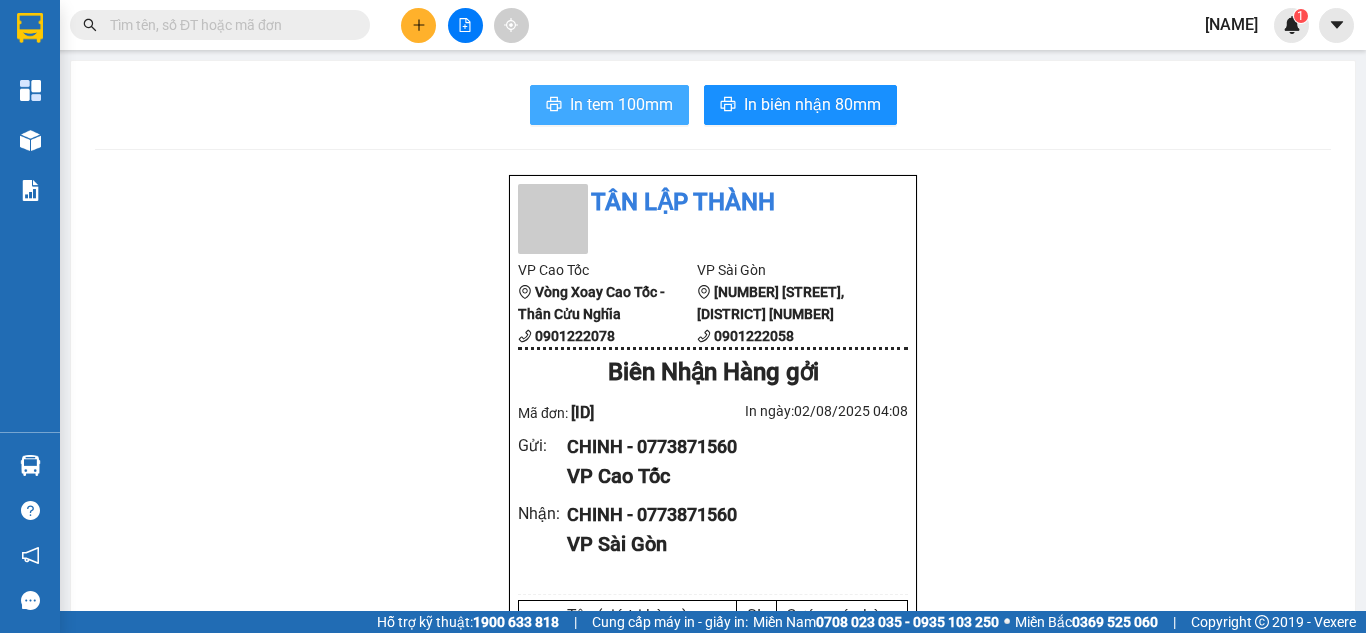click on "In tem 100mm" at bounding box center (621, 104) 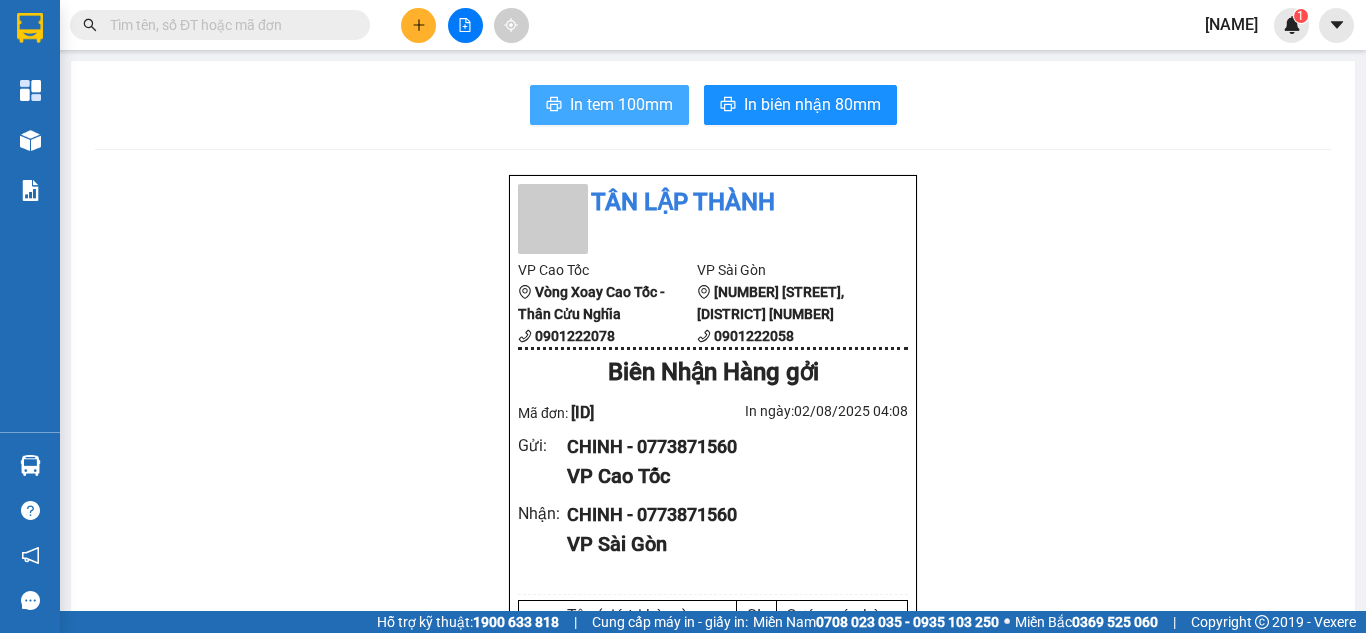 scroll, scrollTop: 0, scrollLeft: 0, axis: both 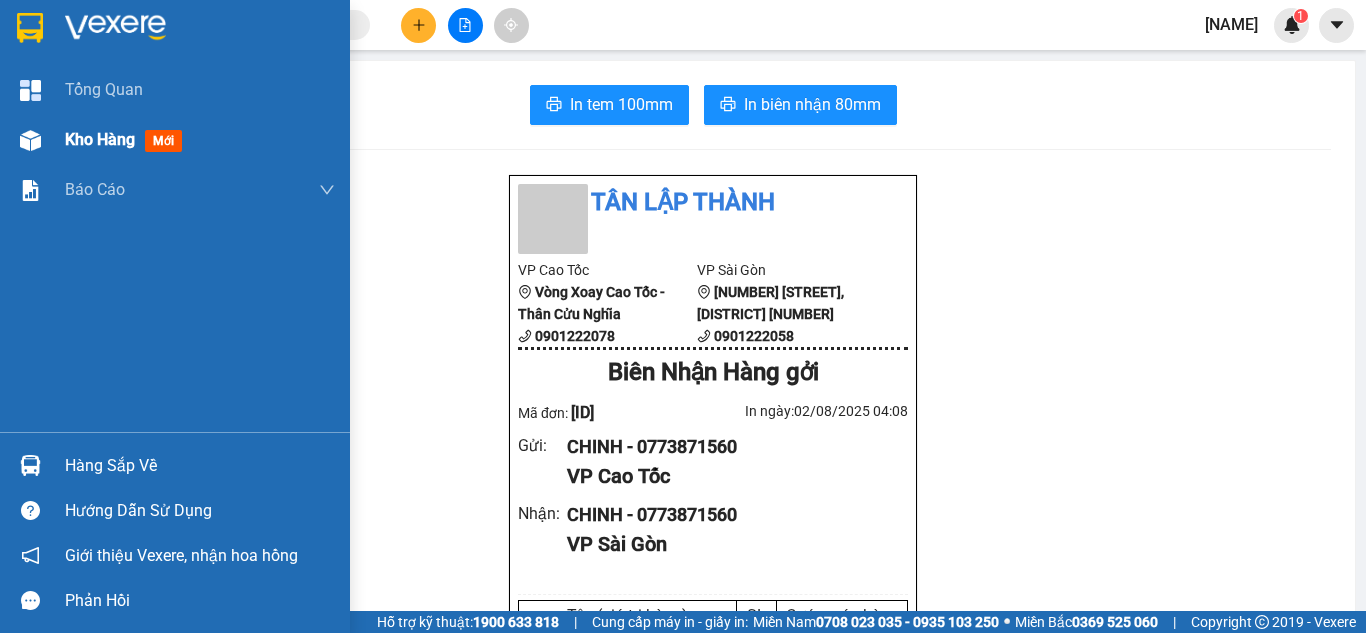 click on "Kho hàng" at bounding box center (100, 139) 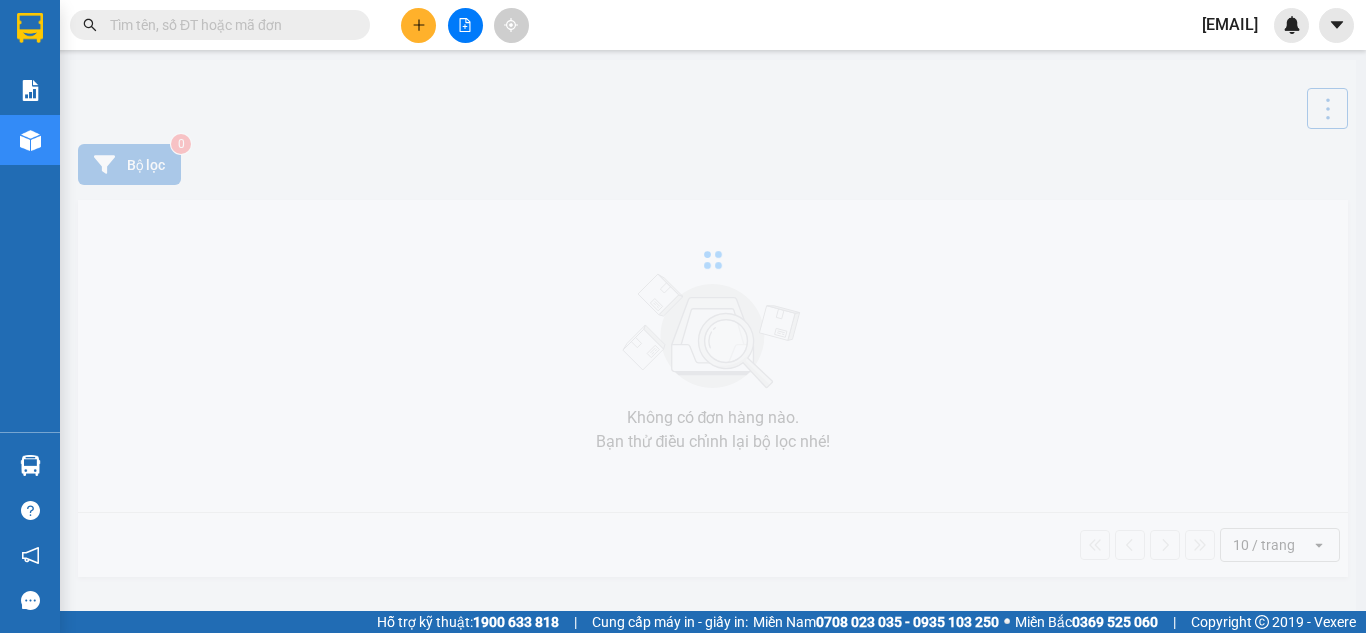 scroll, scrollTop: 0, scrollLeft: 0, axis: both 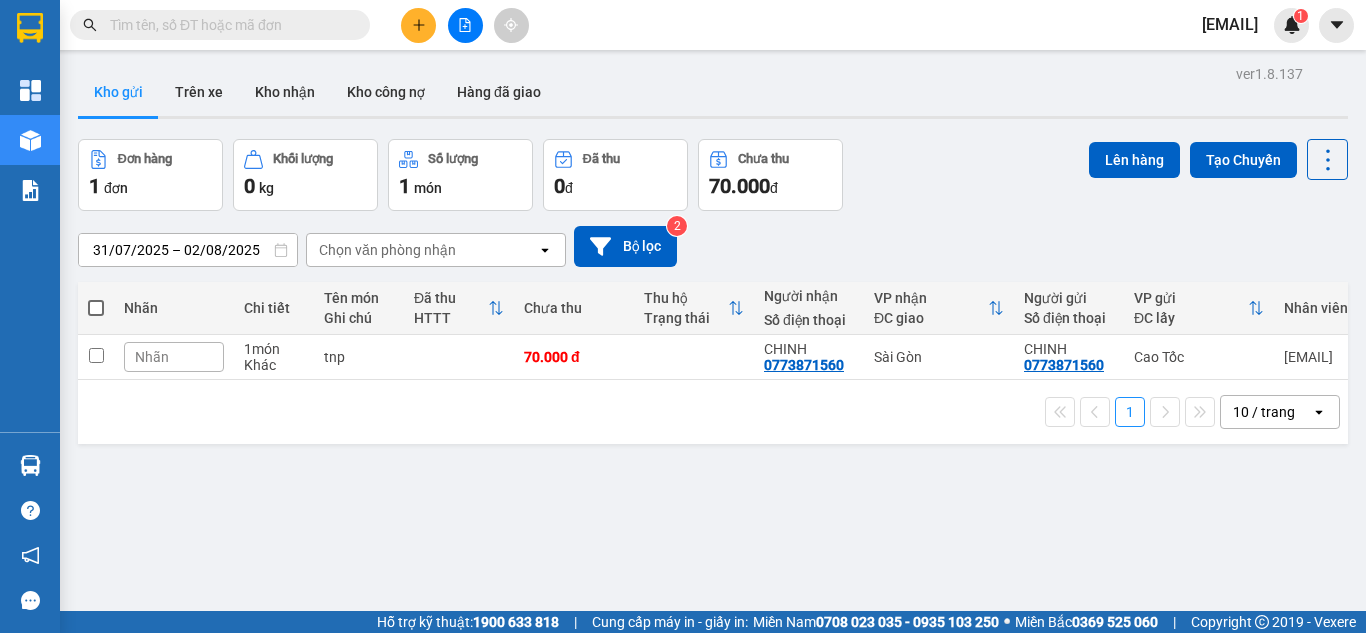 click at bounding box center [96, 308] 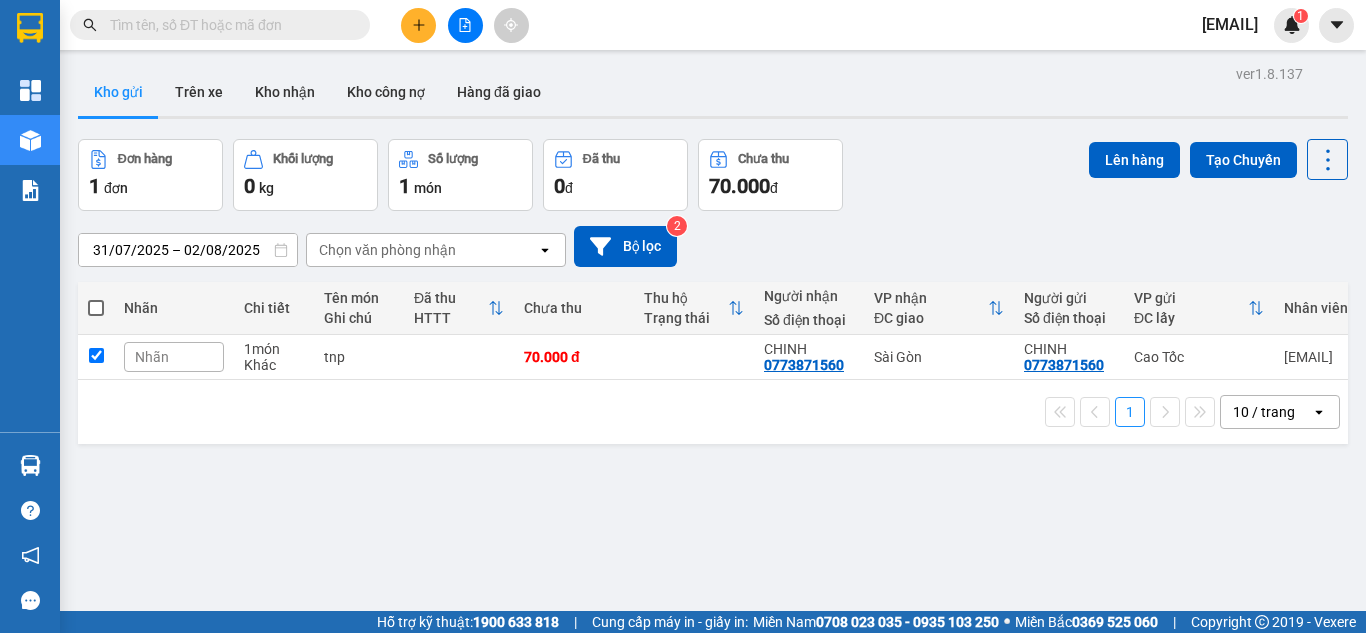 checkbox on "true" 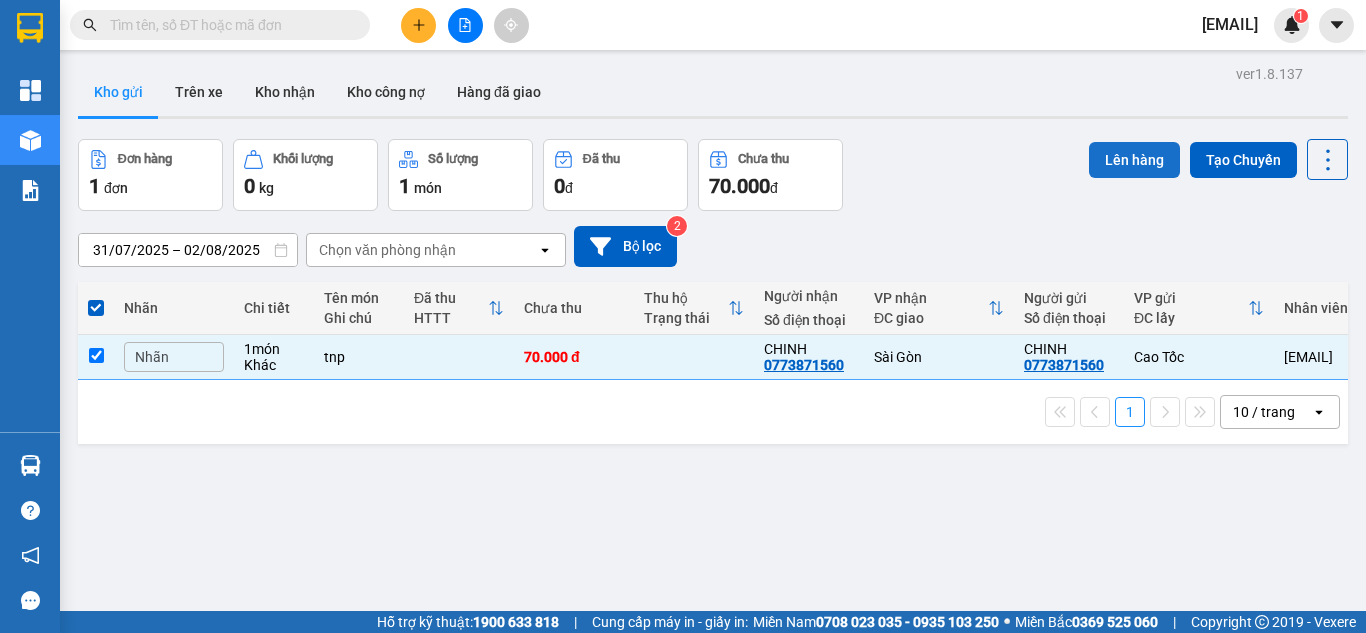 click on "Lên hàng" at bounding box center [1134, 160] 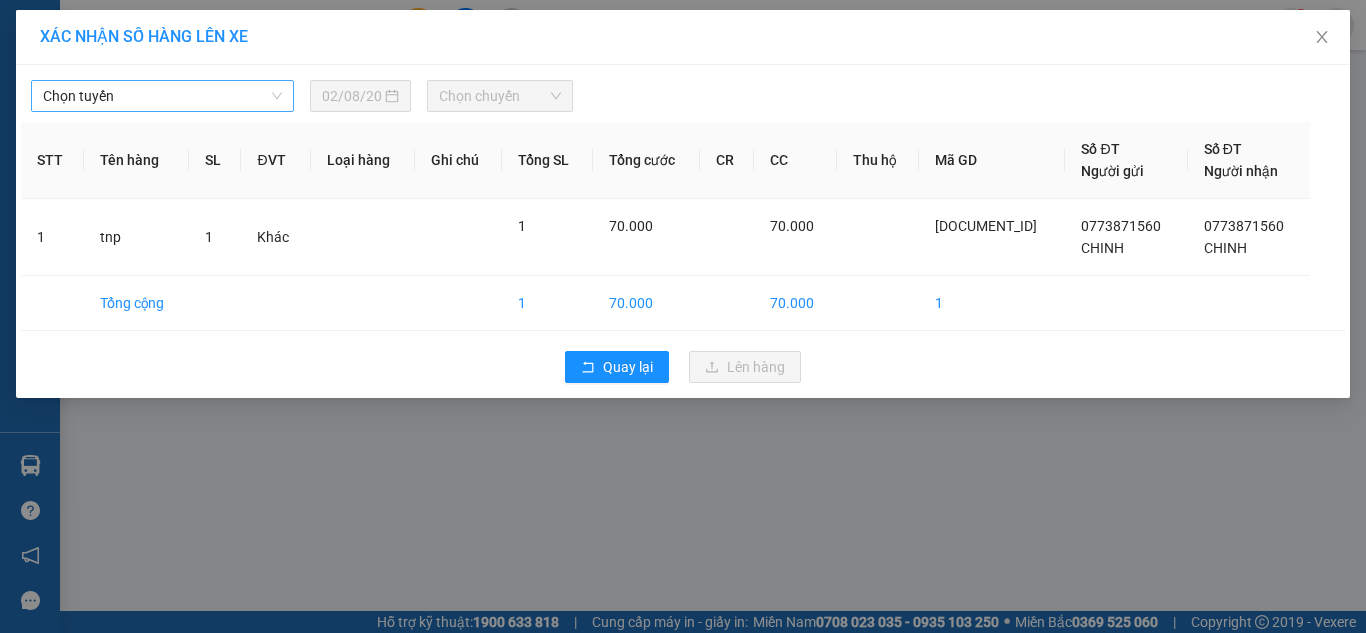 click on "Chọn tuyến" at bounding box center (162, 96) 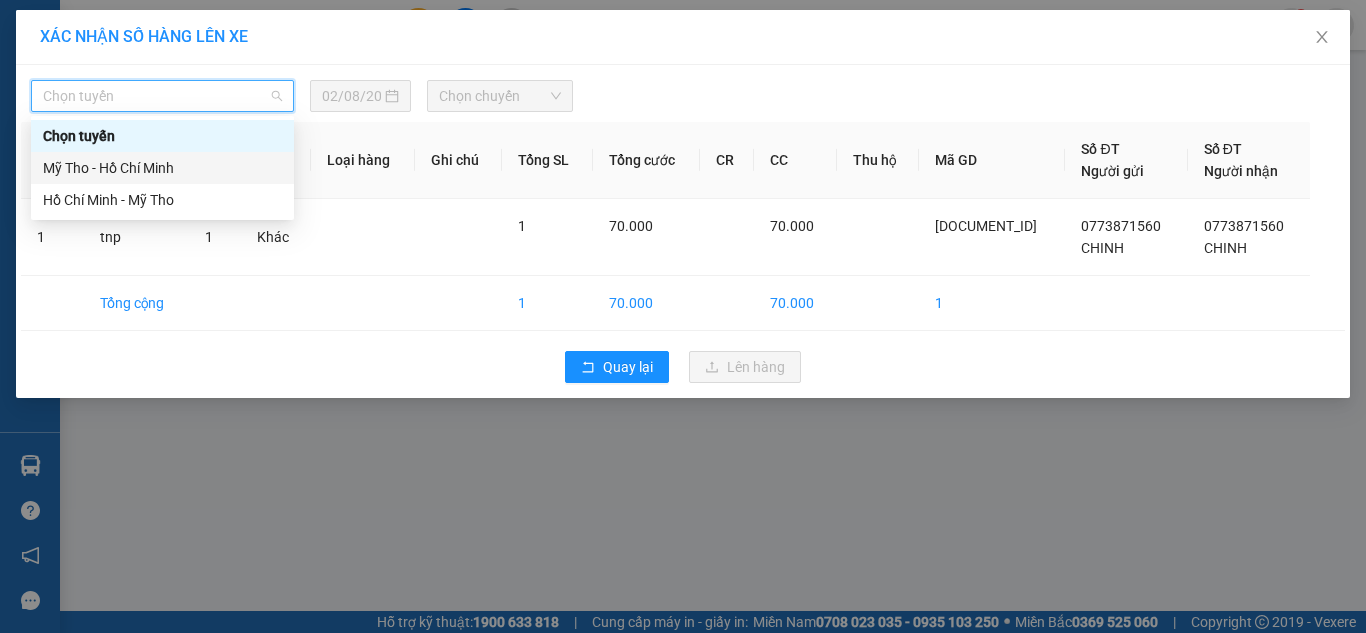click on "Mỹ Tho - Hồ Chí Minh" at bounding box center (162, 168) 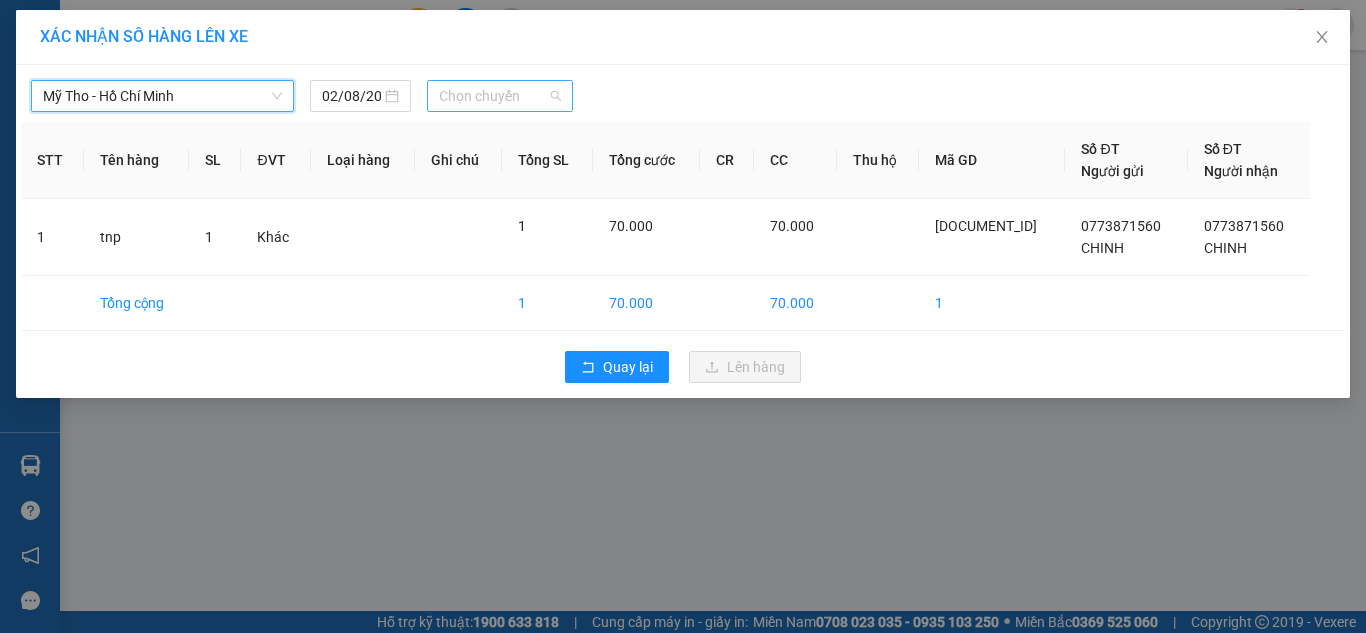 click on "Chọn chuyến" at bounding box center [500, 96] 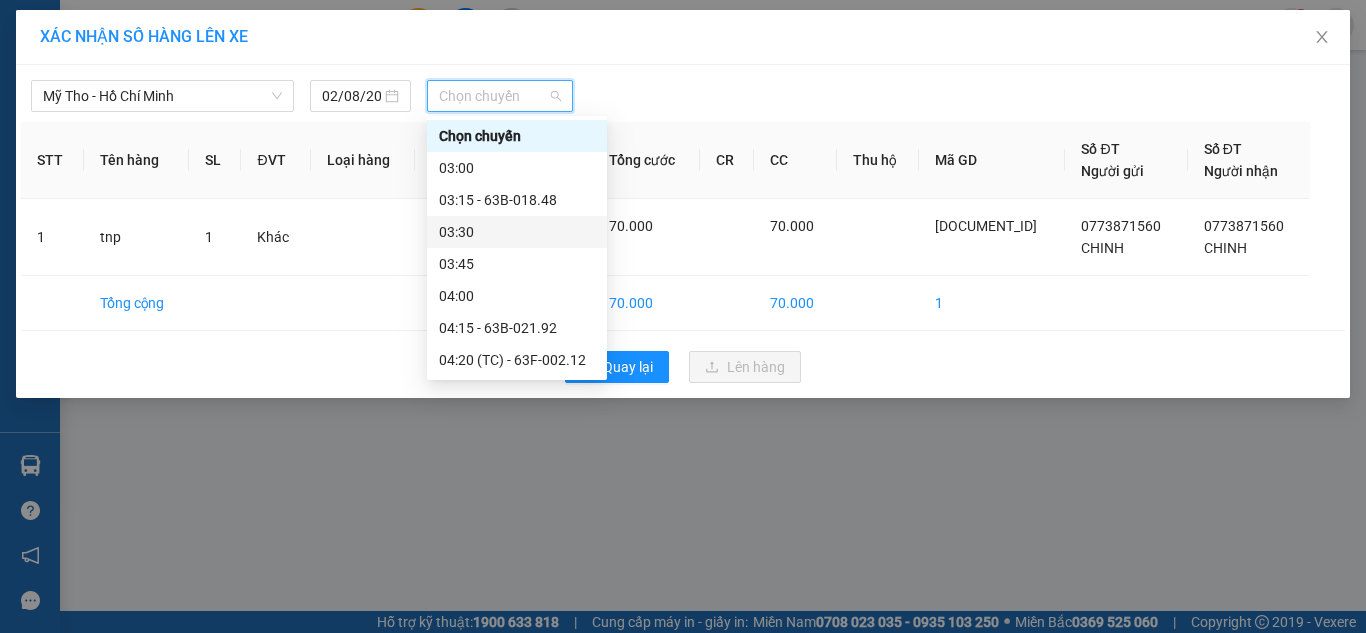 click on "03:30" at bounding box center (517, 232) 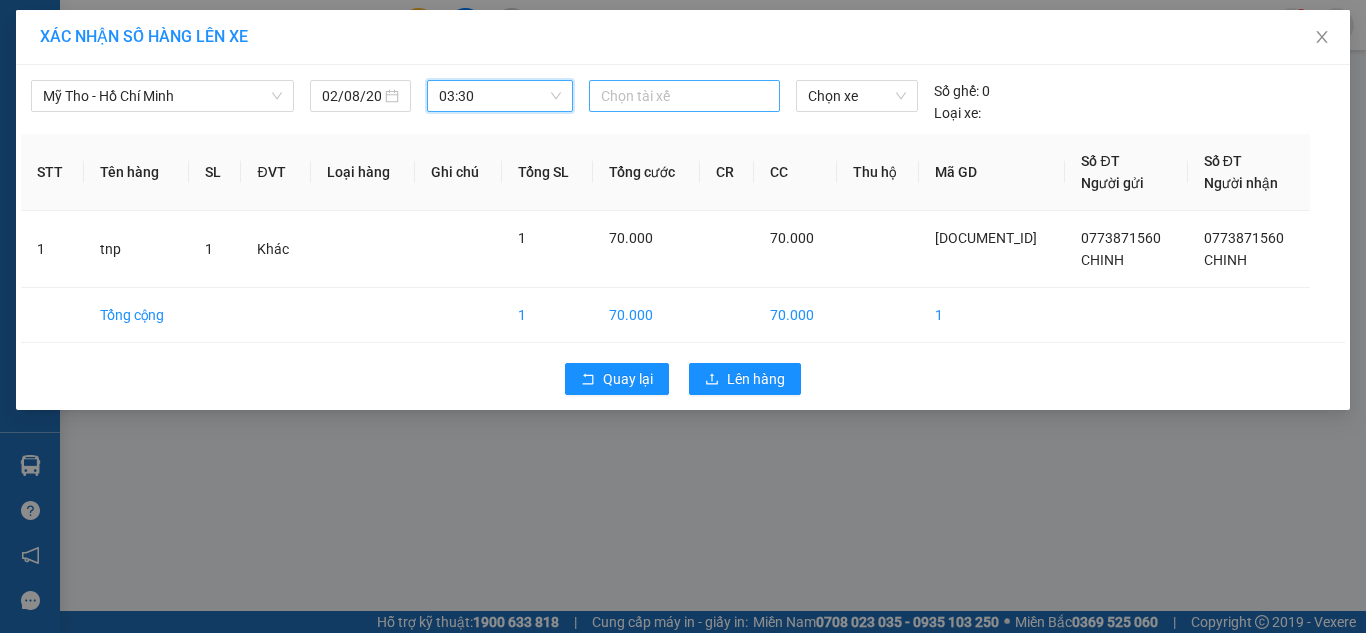 click at bounding box center (685, 96) 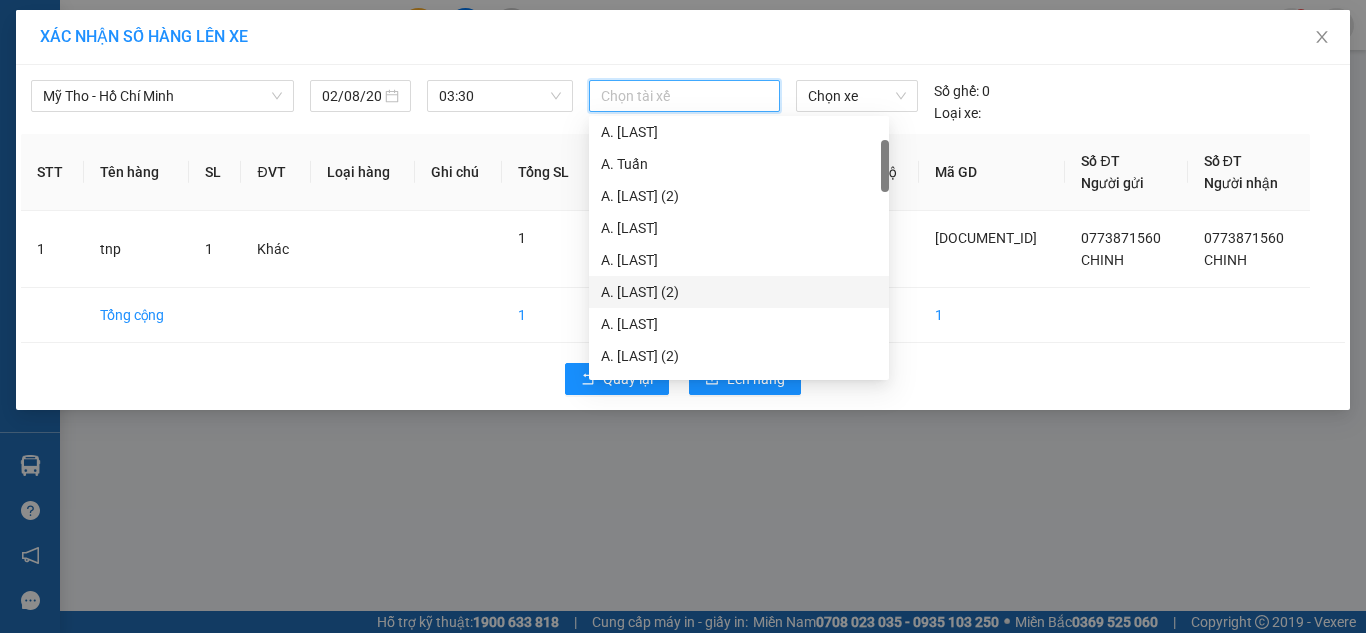 scroll, scrollTop: 200, scrollLeft: 0, axis: vertical 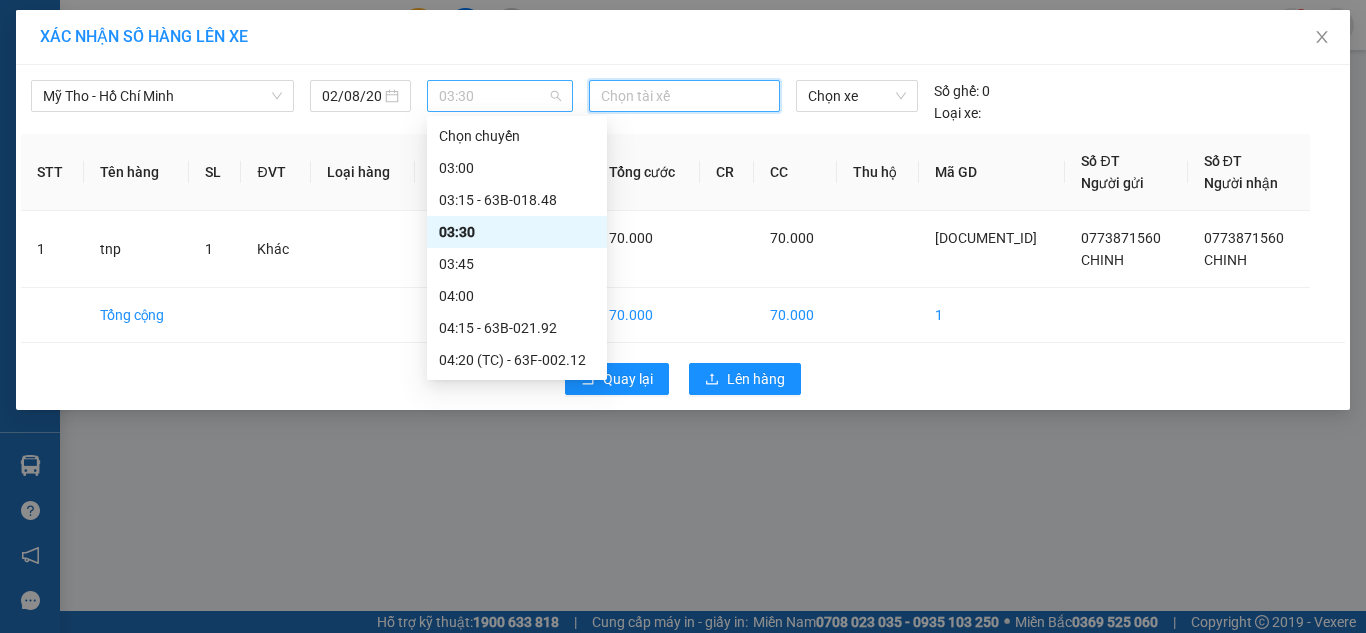 click on "03:30" at bounding box center [500, 96] 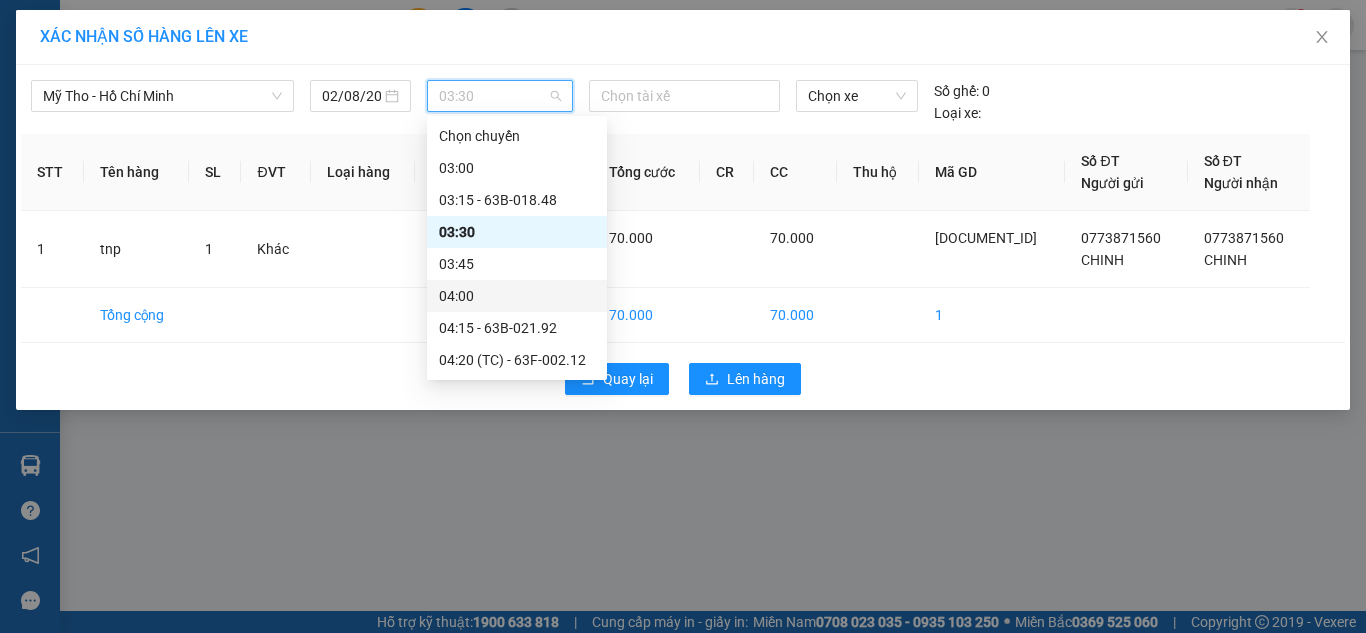 click on "04:00" at bounding box center [517, 296] 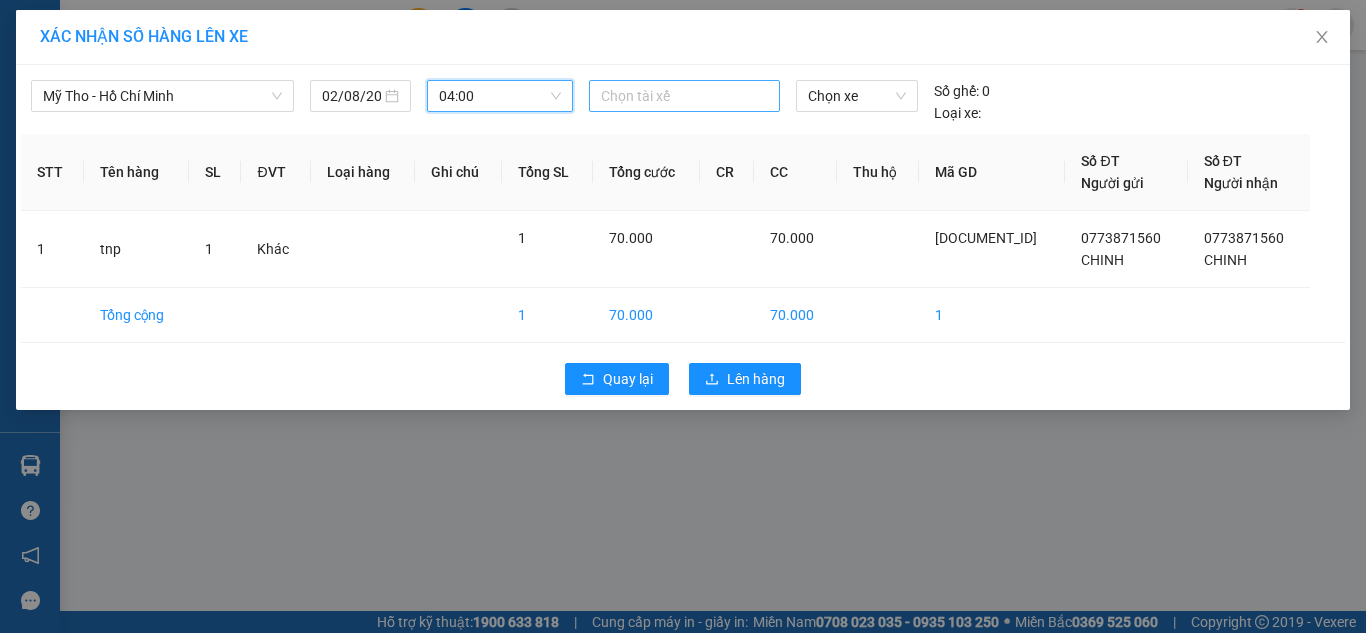 click at bounding box center (685, 96) 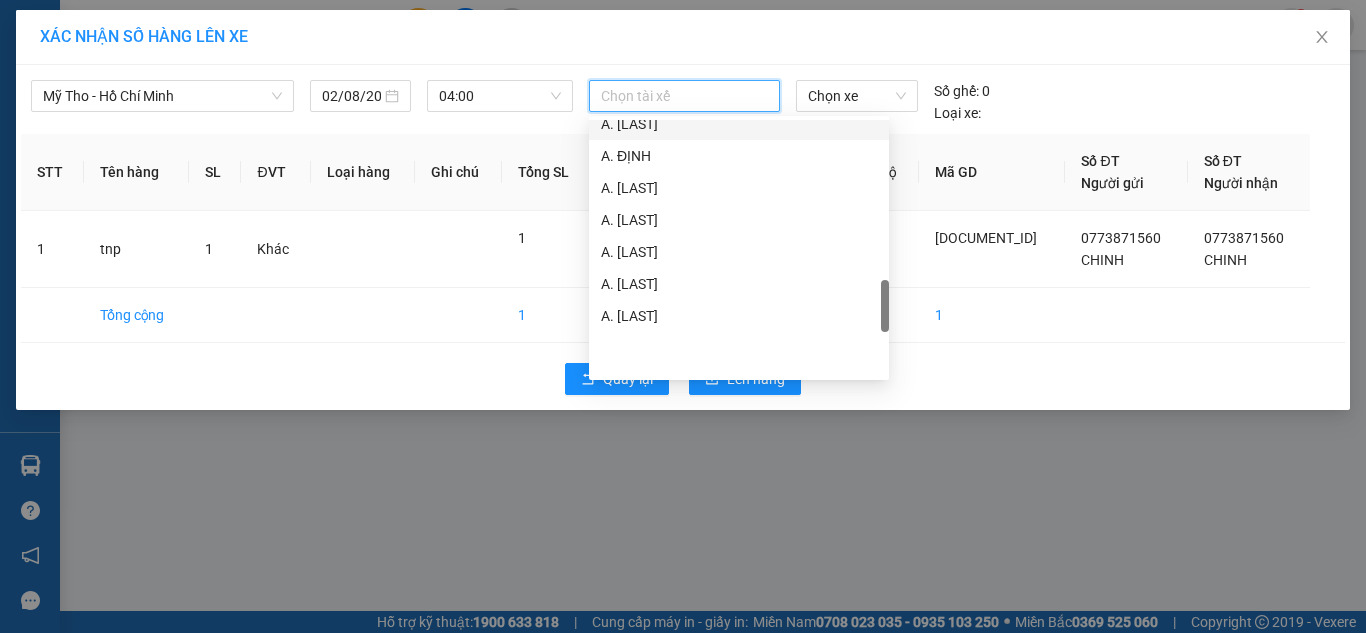 scroll, scrollTop: 1000, scrollLeft: 0, axis: vertical 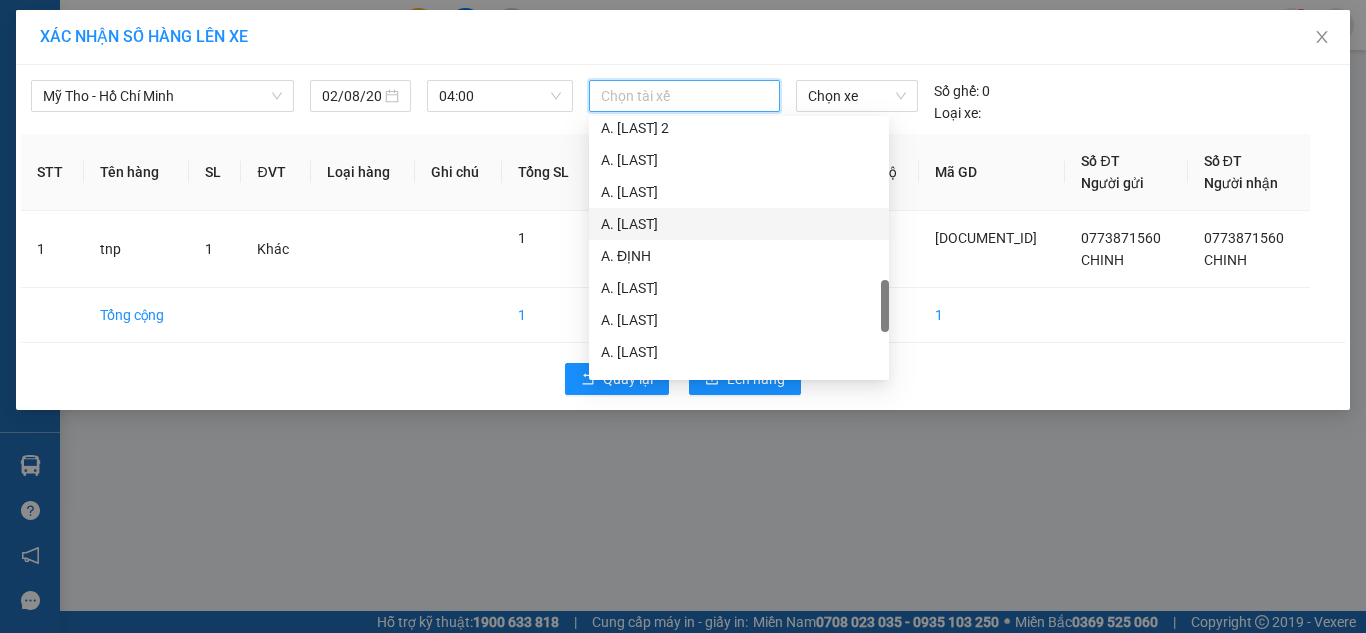 click on "A. [LAST]" at bounding box center (739, 224) 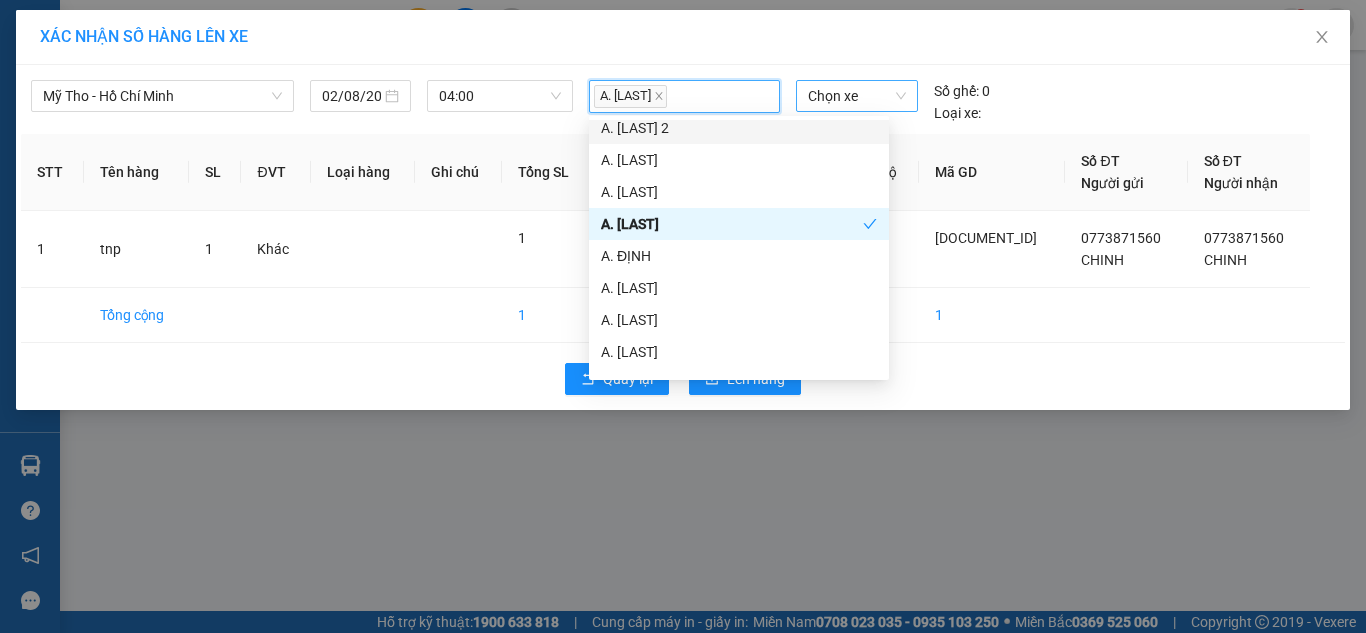 click on "Chọn xe" at bounding box center (857, 96) 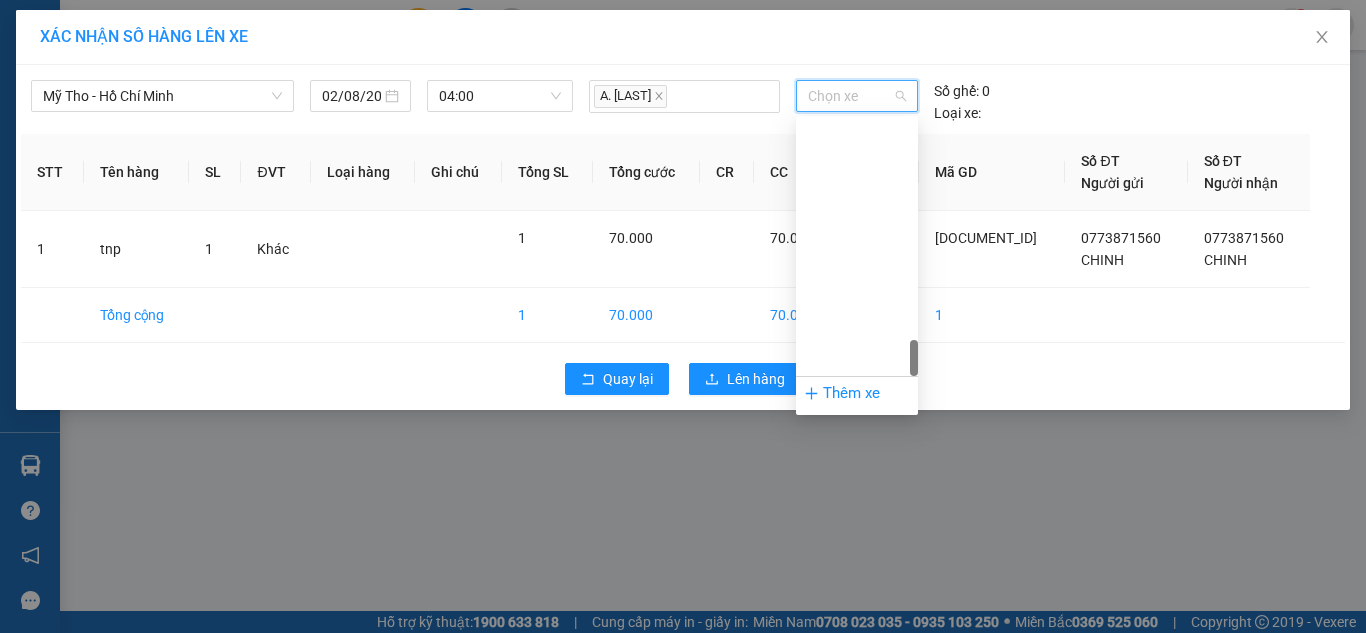 scroll, scrollTop: 2016, scrollLeft: 0, axis: vertical 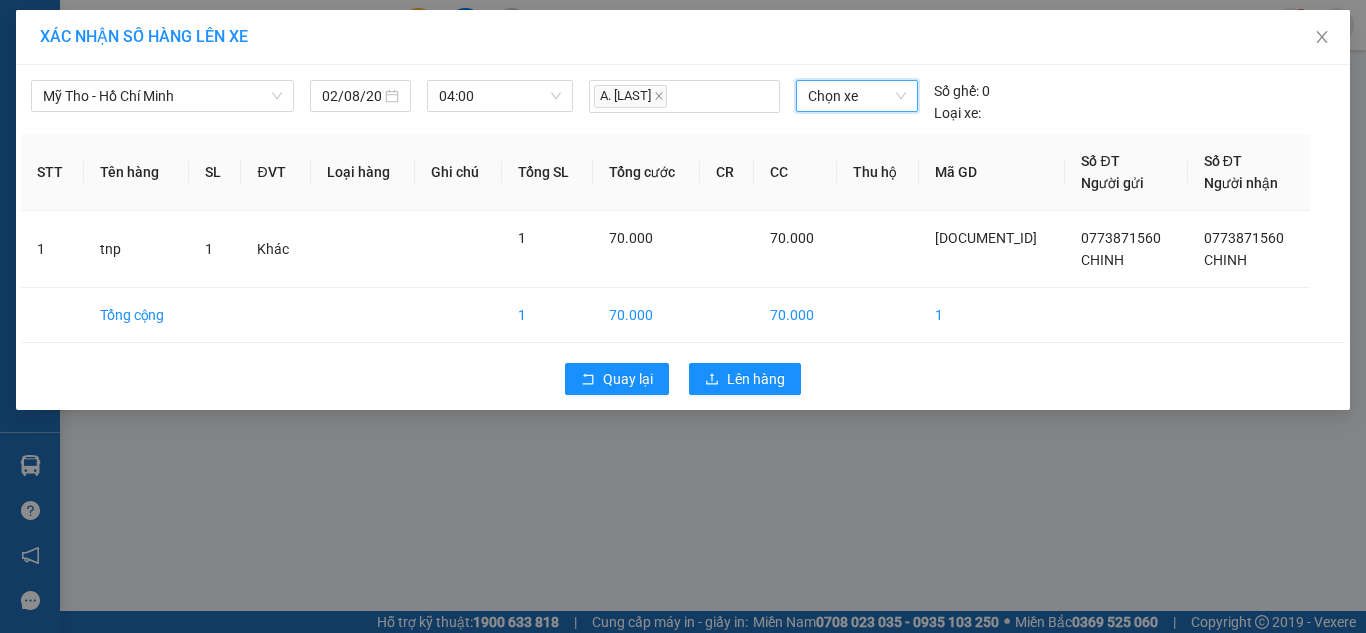 click on "Chọn xe" at bounding box center [857, 96] 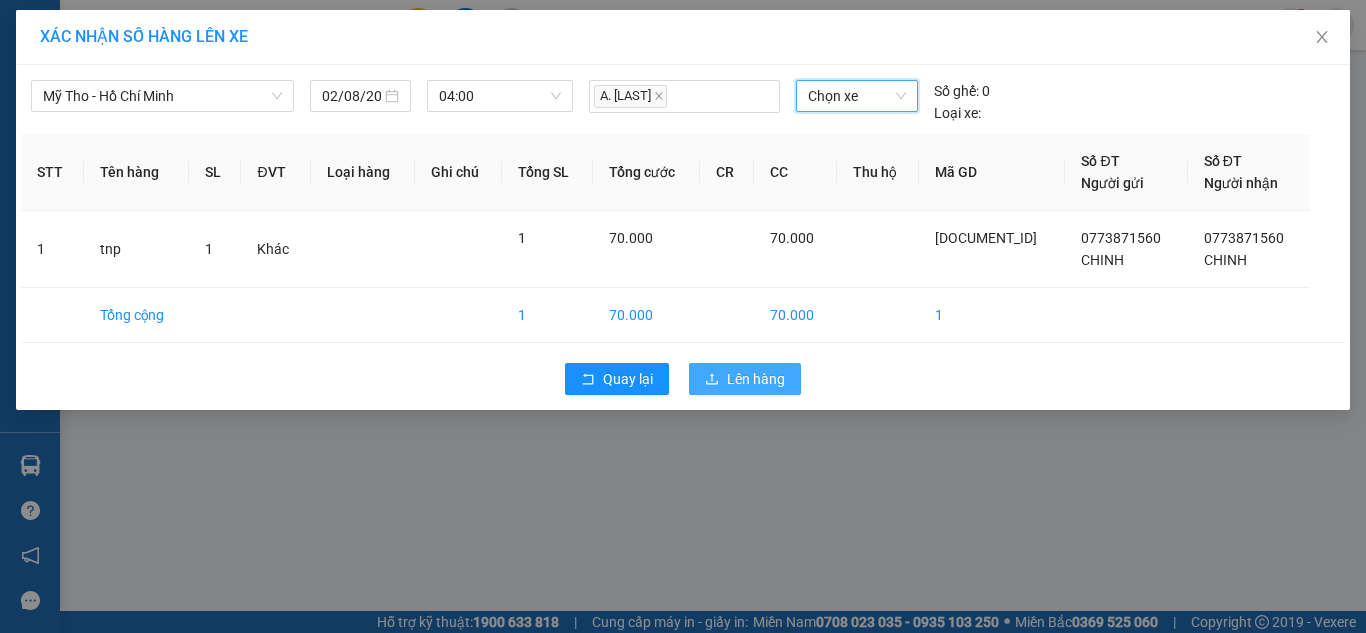 click on "Lên hàng" at bounding box center (756, 379) 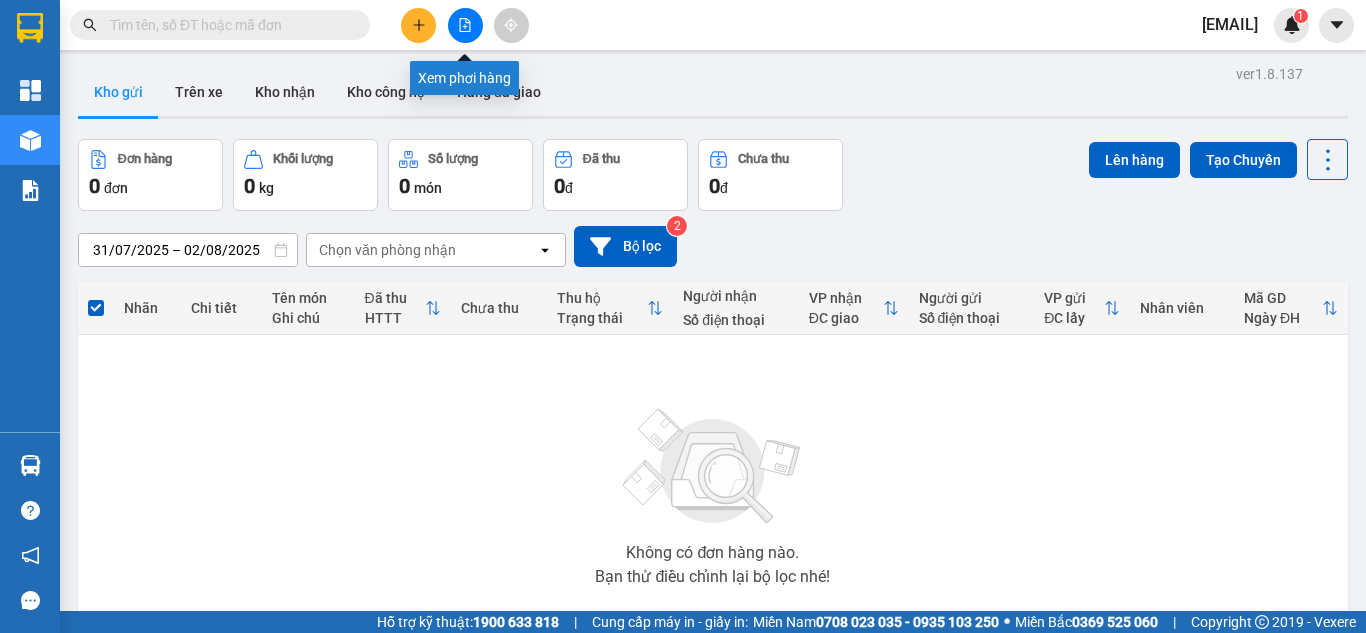 click 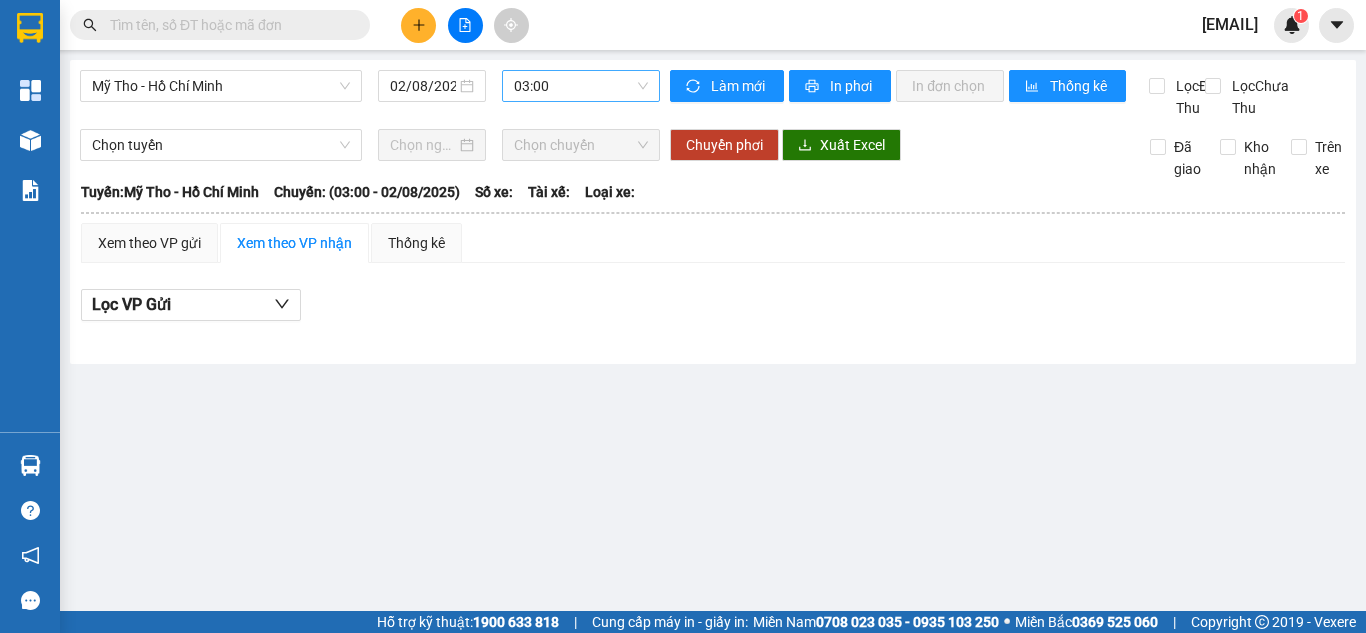 click on "03:00" at bounding box center (581, 86) 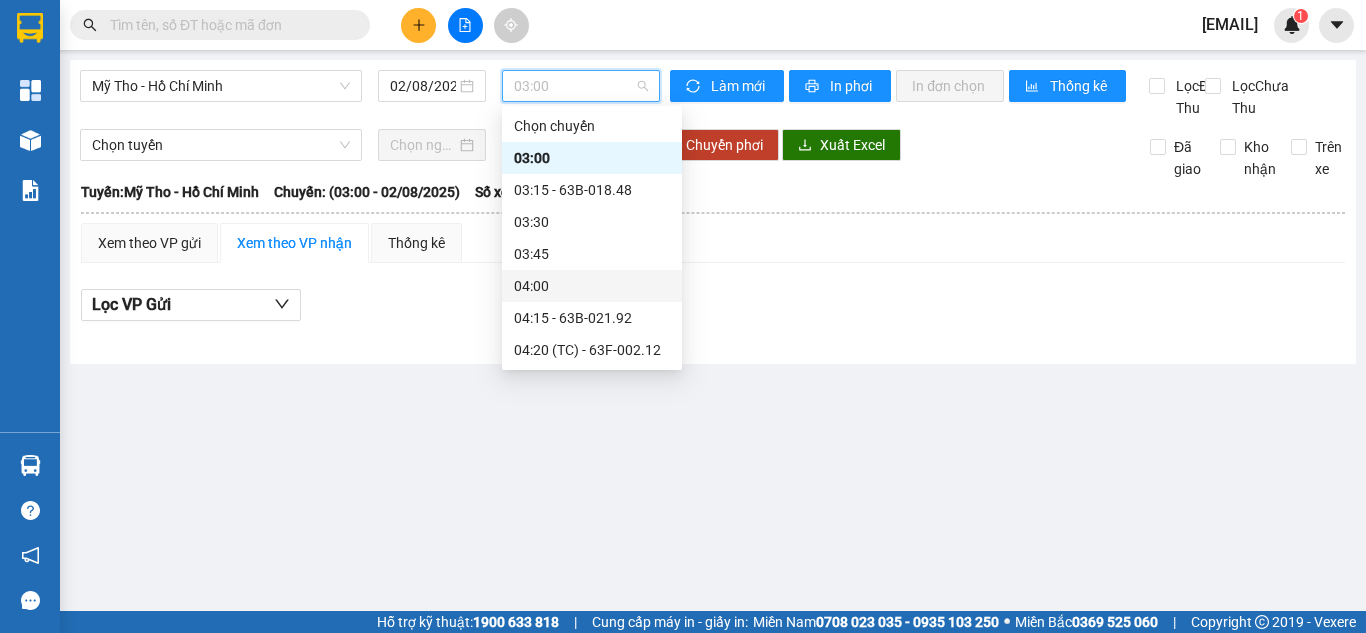 click on "04:00" at bounding box center (592, 286) 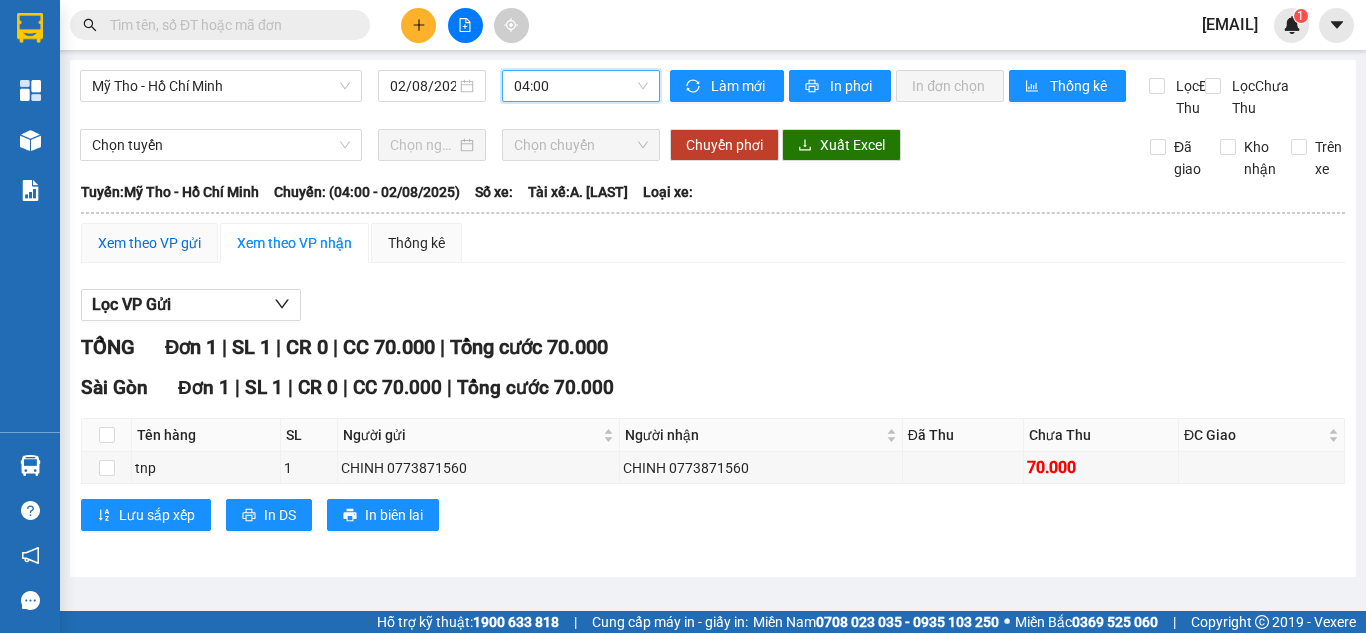 click on "Xem theo VP gửi" at bounding box center (149, 243) 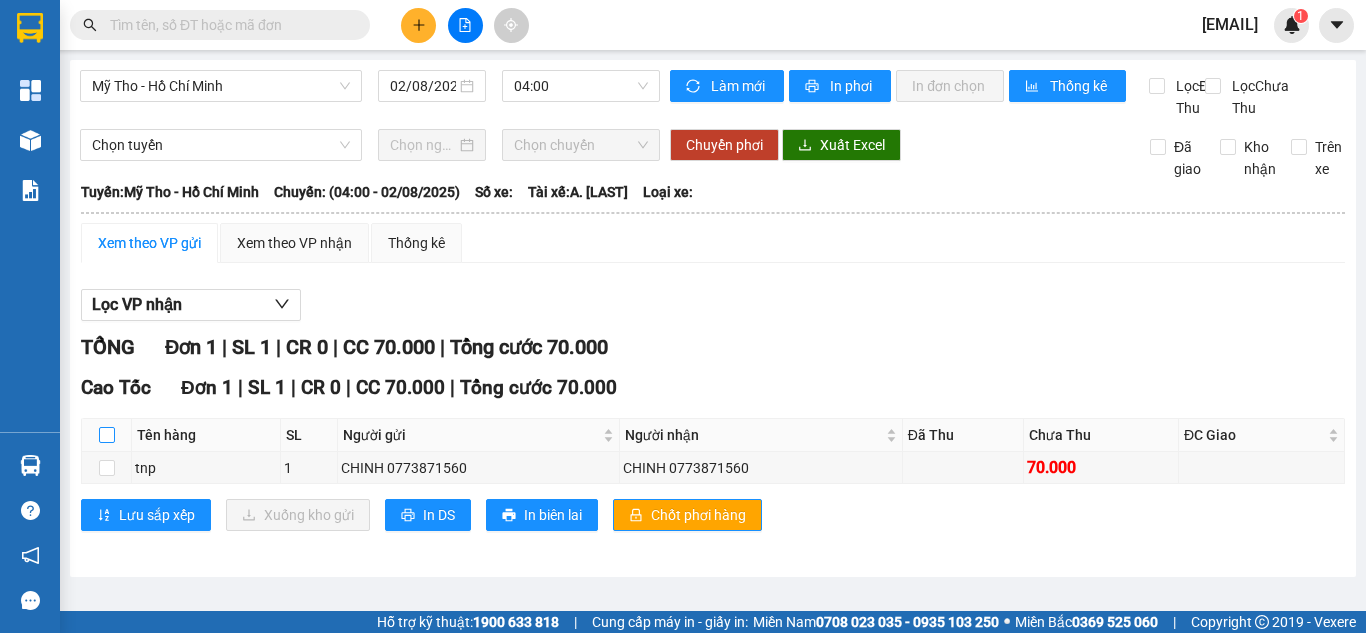 click at bounding box center [107, 435] 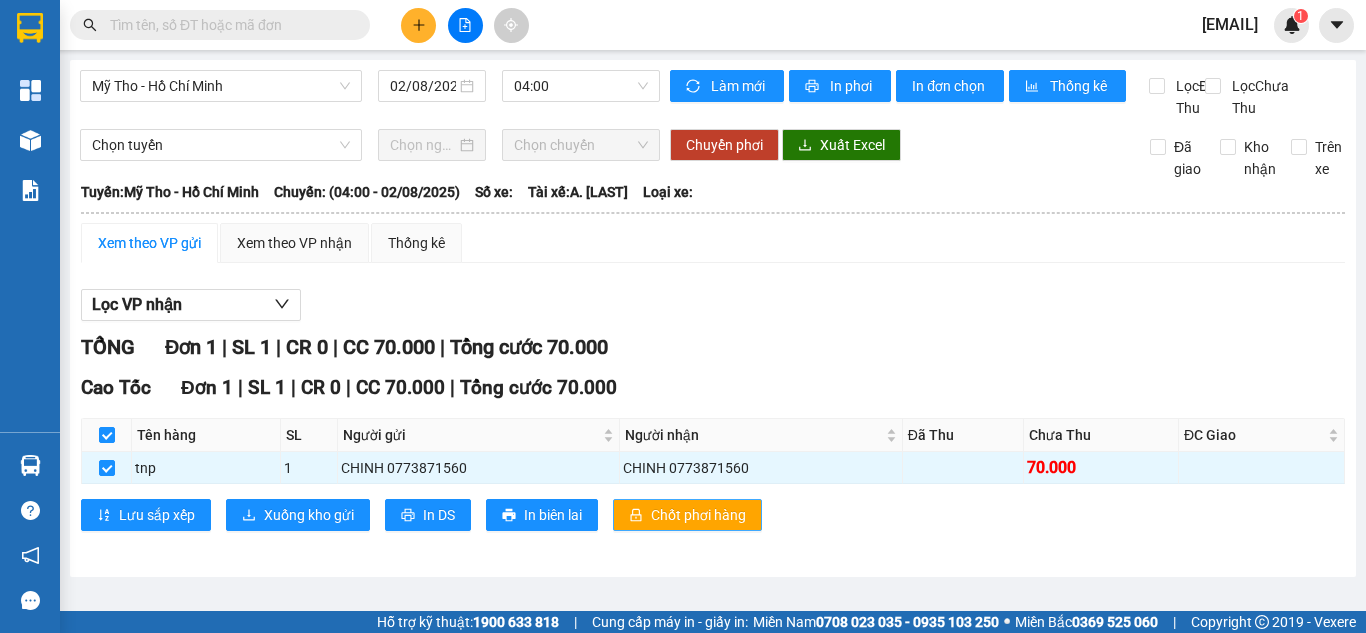click on "Chốt phơi hàng" at bounding box center [698, 515] 